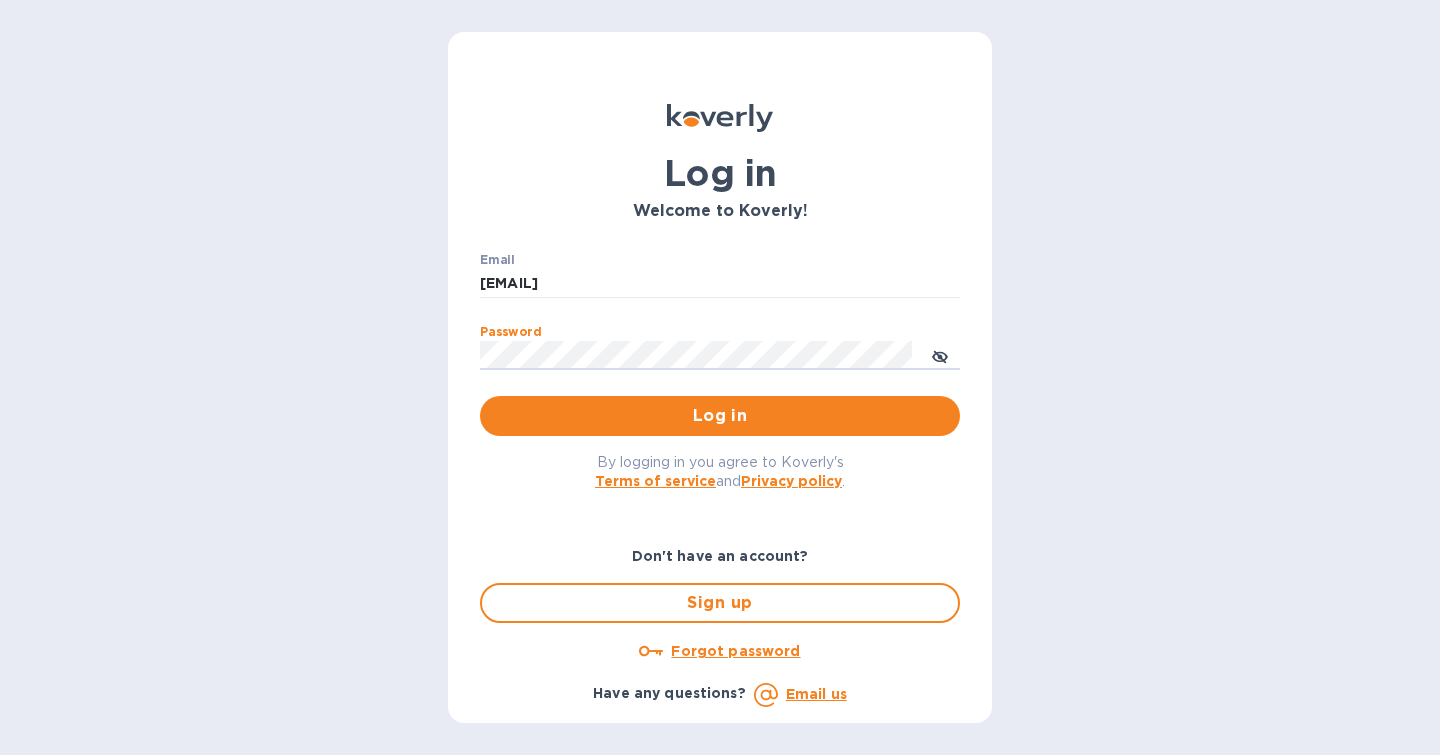 scroll, scrollTop: 0, scrollLeft: 0, axis: both 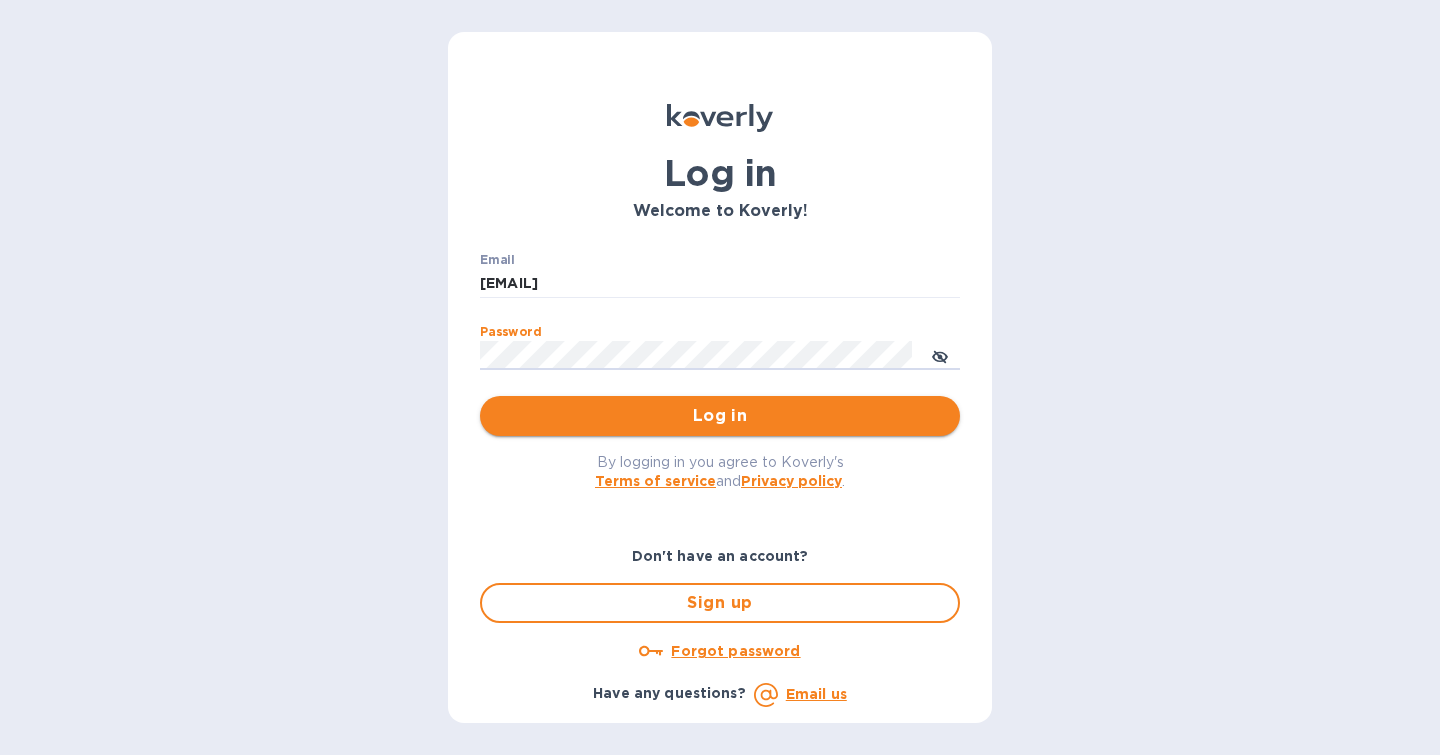 click on "Log in" at bounding box center (720, 416) 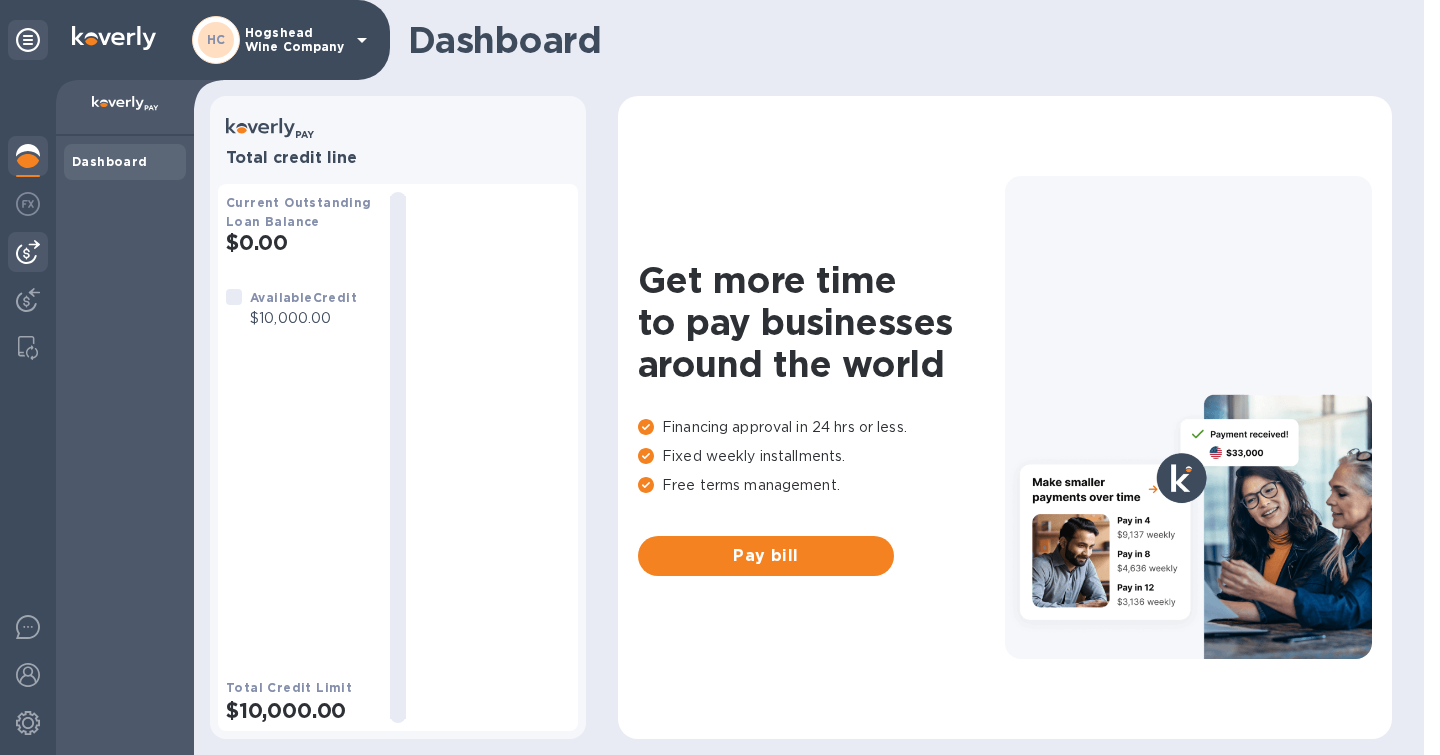 click at bounding box center (28, 252) 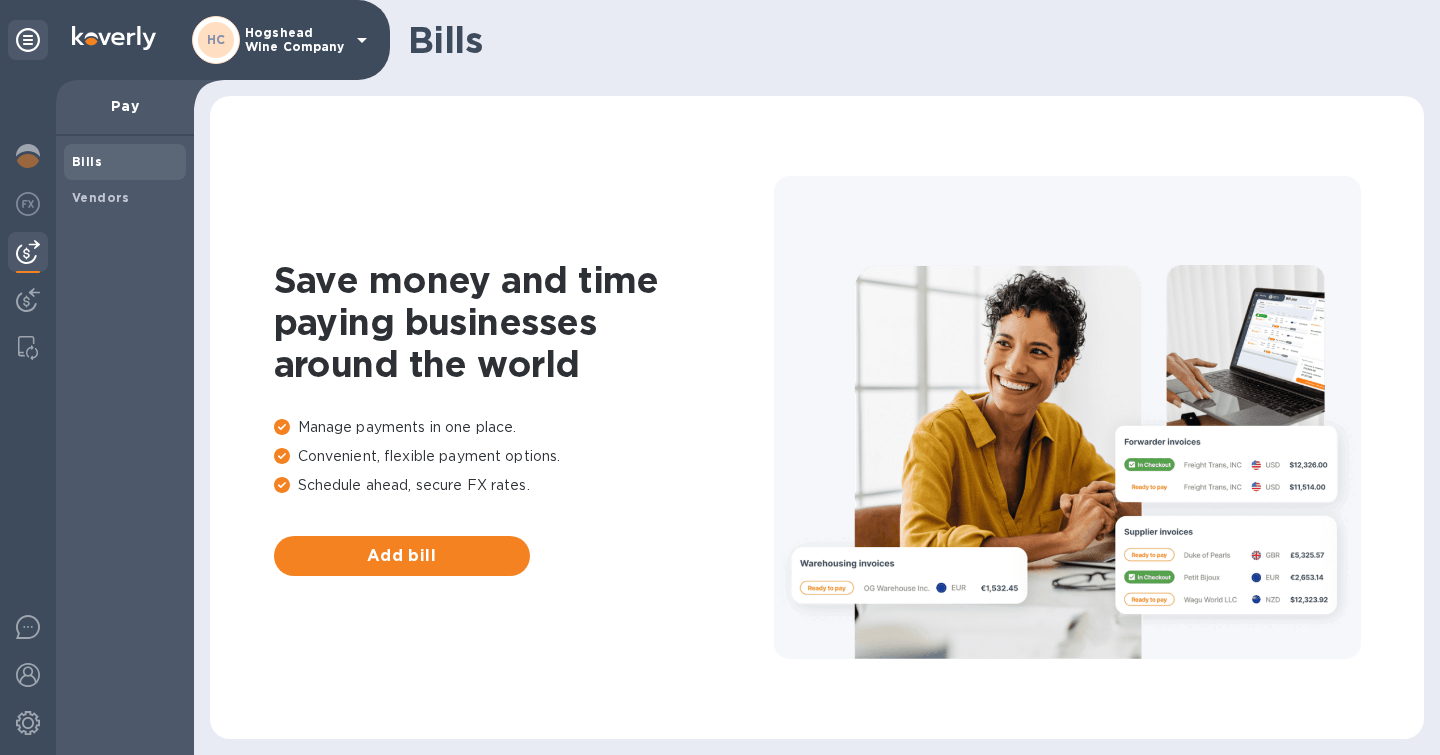 click on "Bills" at bounding box center [87, 162] 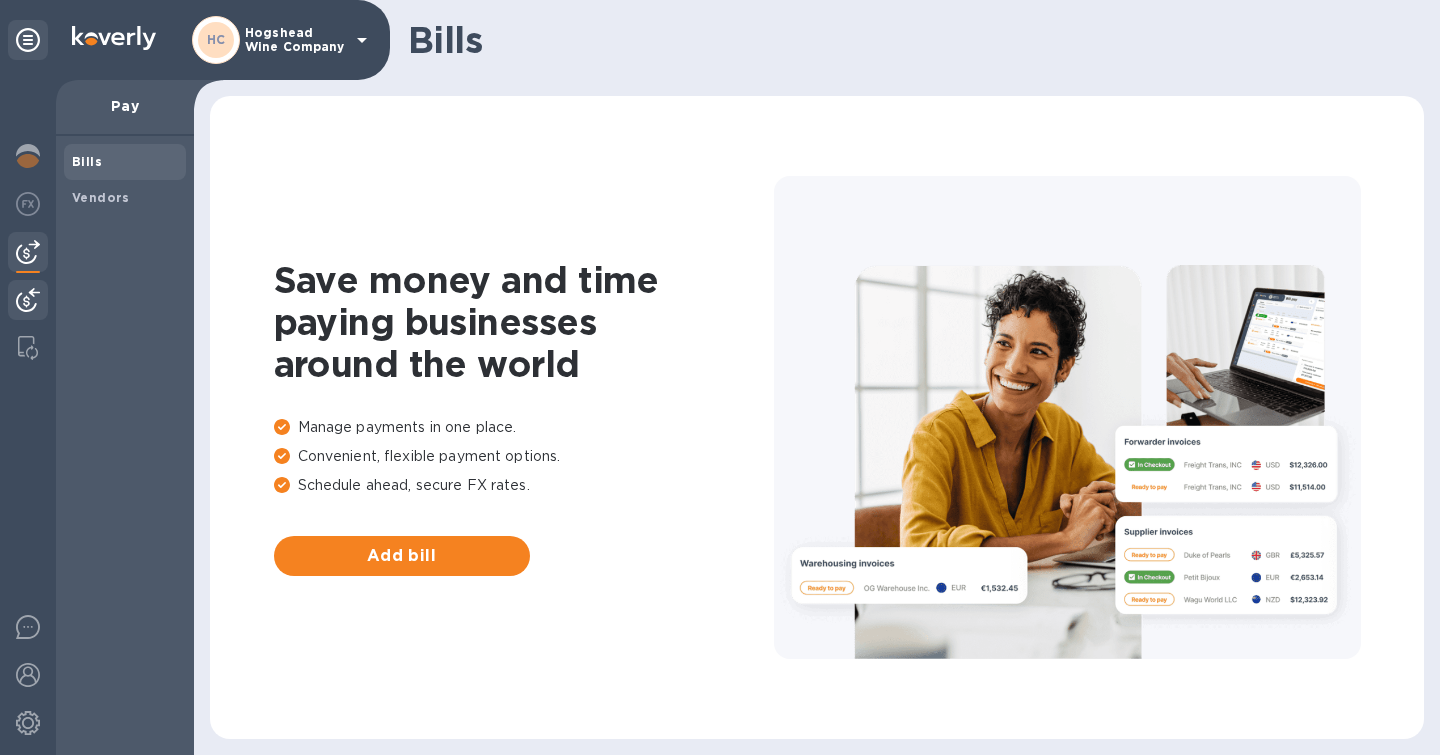 click at bounding box center (28, 300) 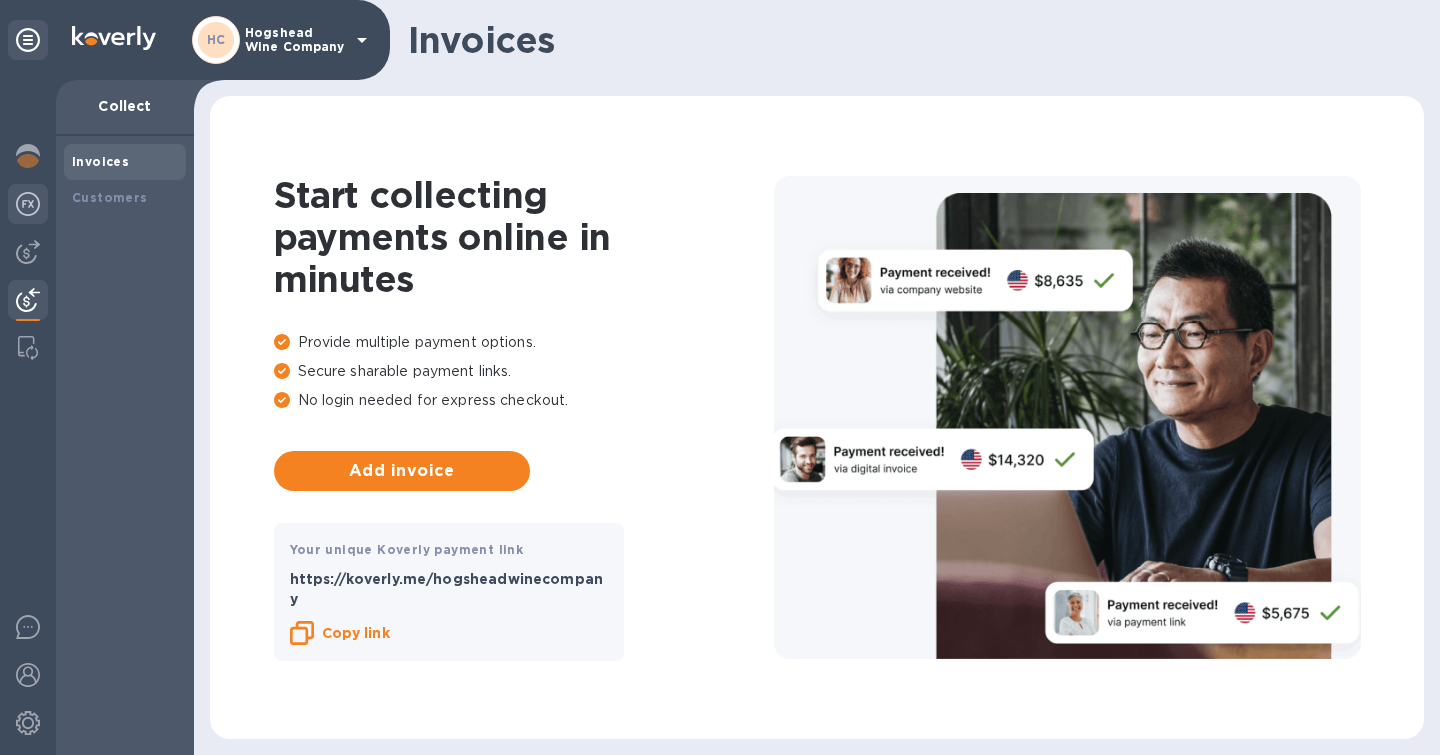 click at bounding box center (28, 204) 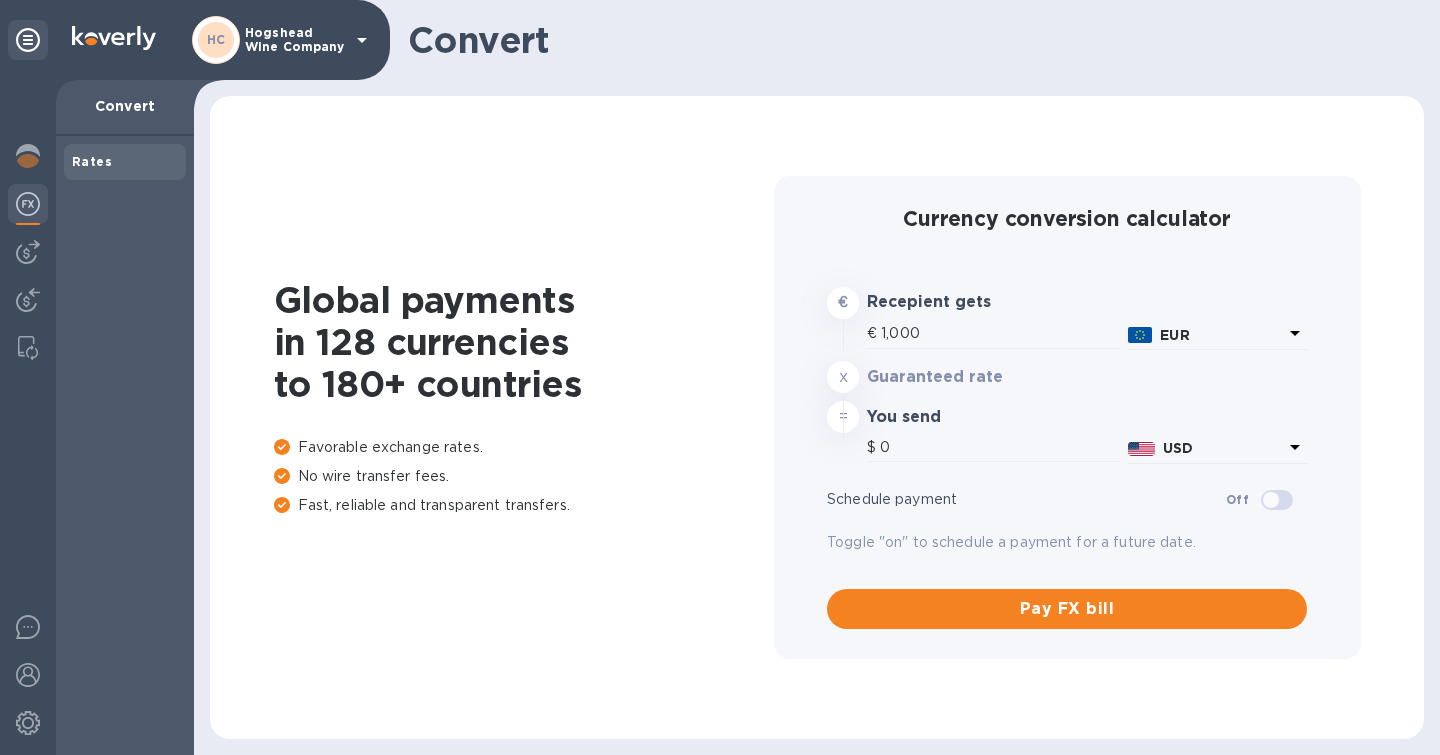 type on "1,165.7" 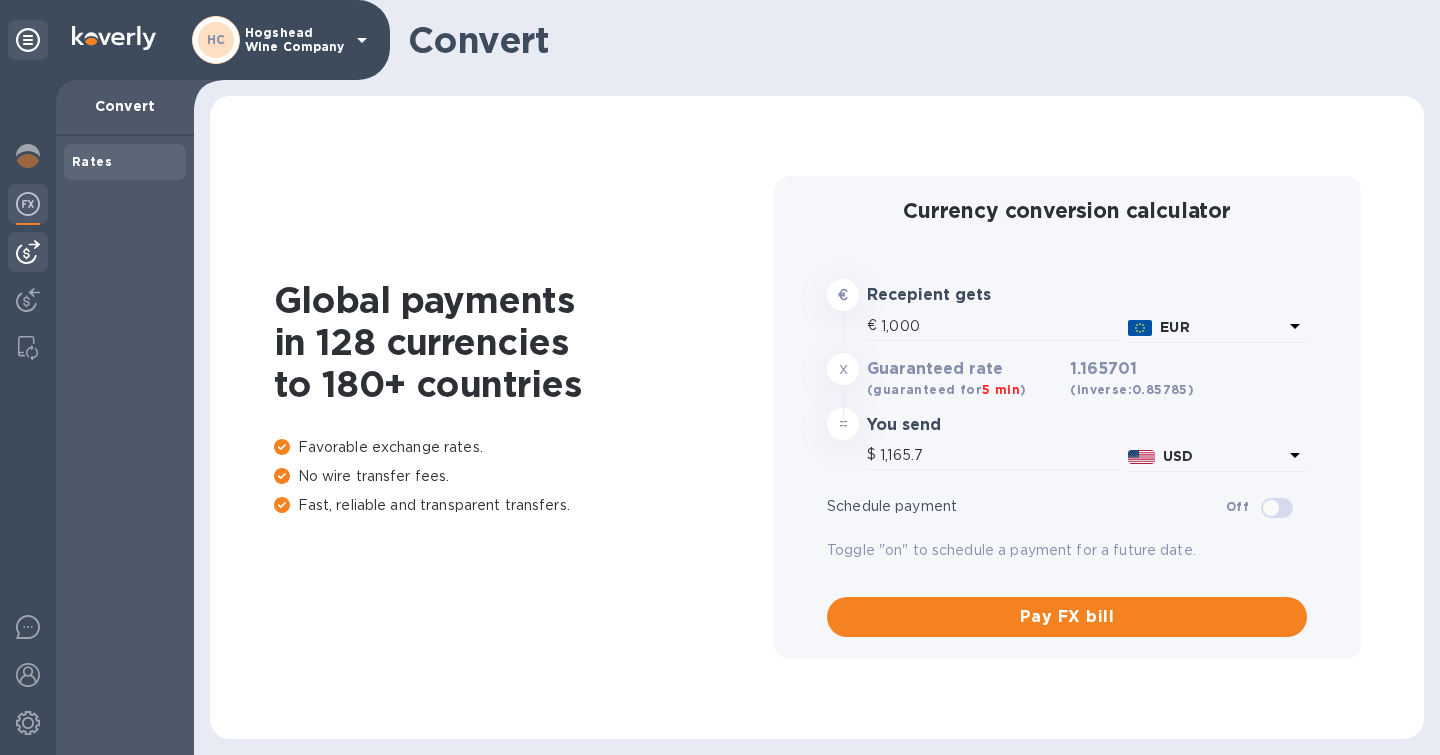 click at bounding box center (28, 252) 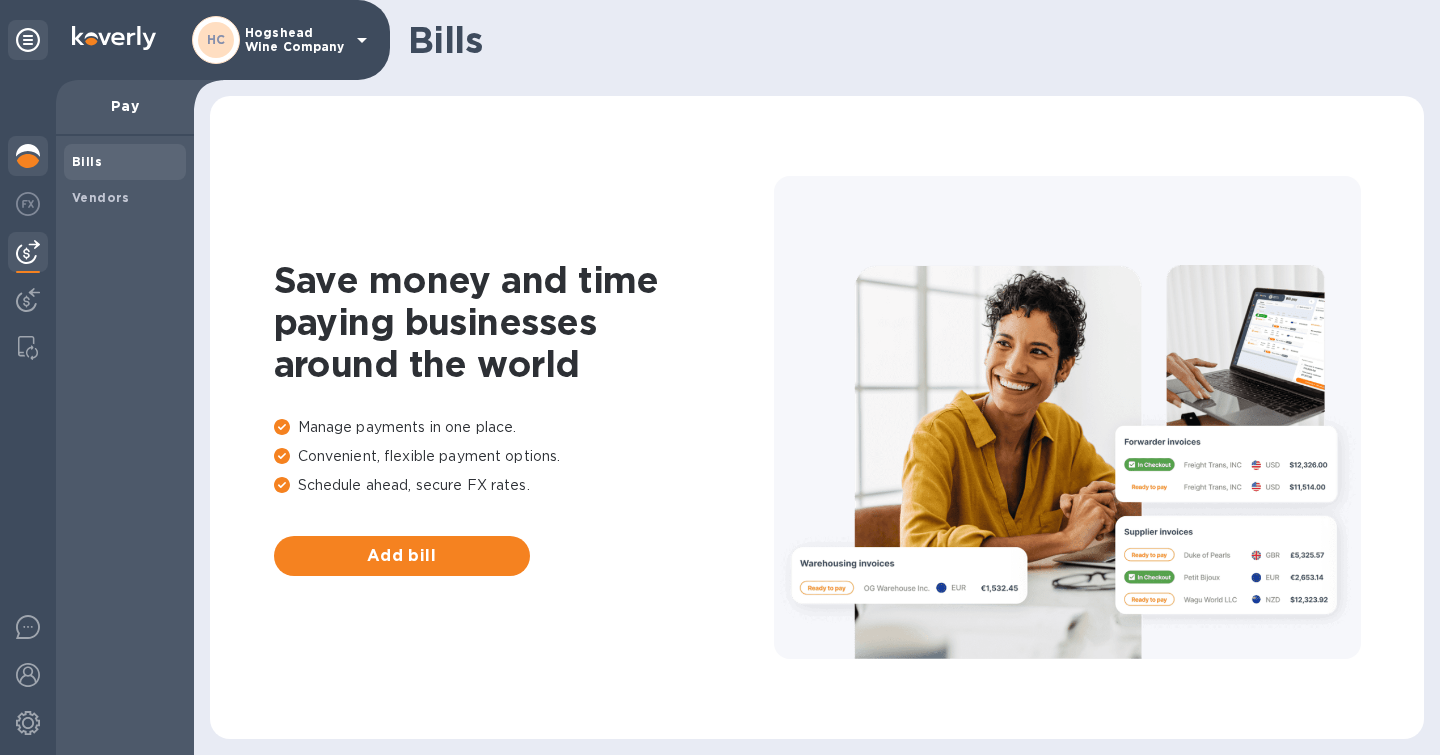 click at bounding box center (28, 156) 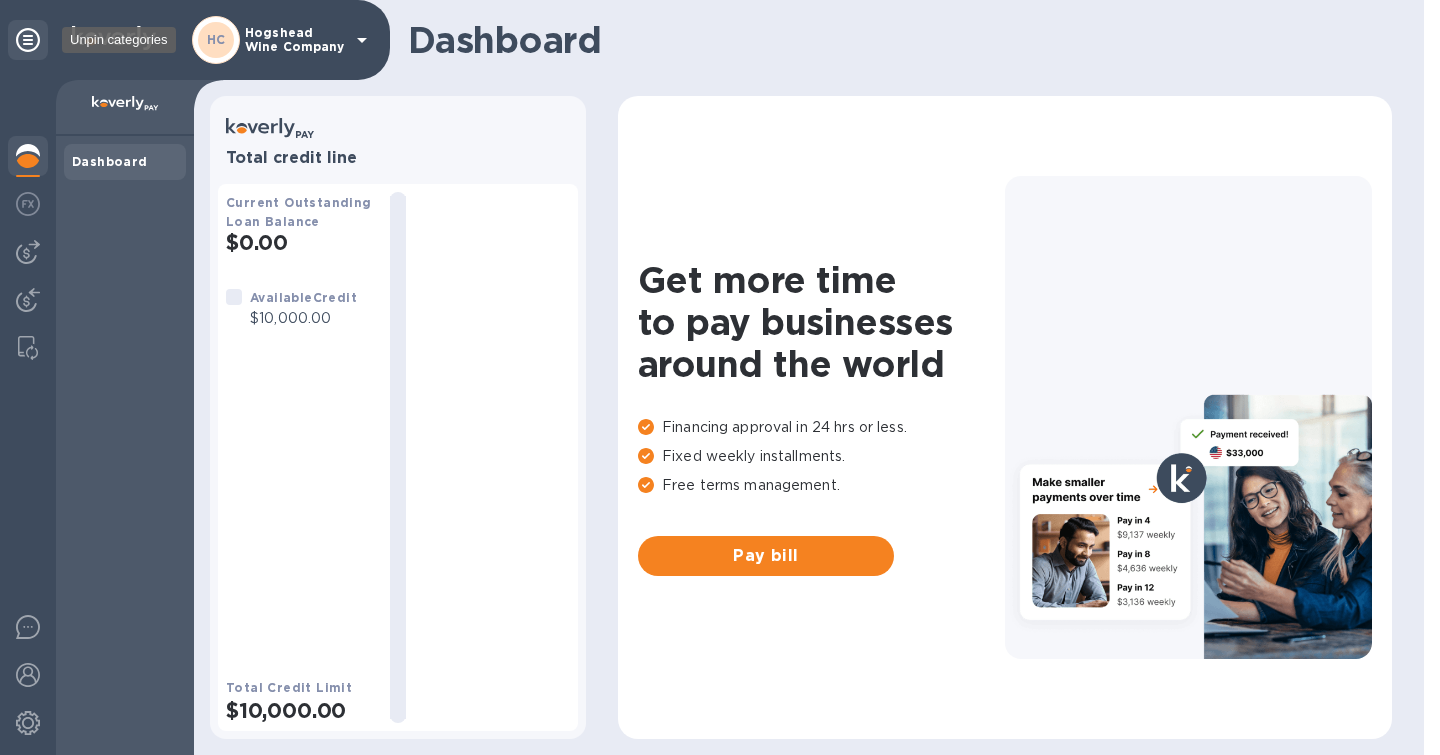 click 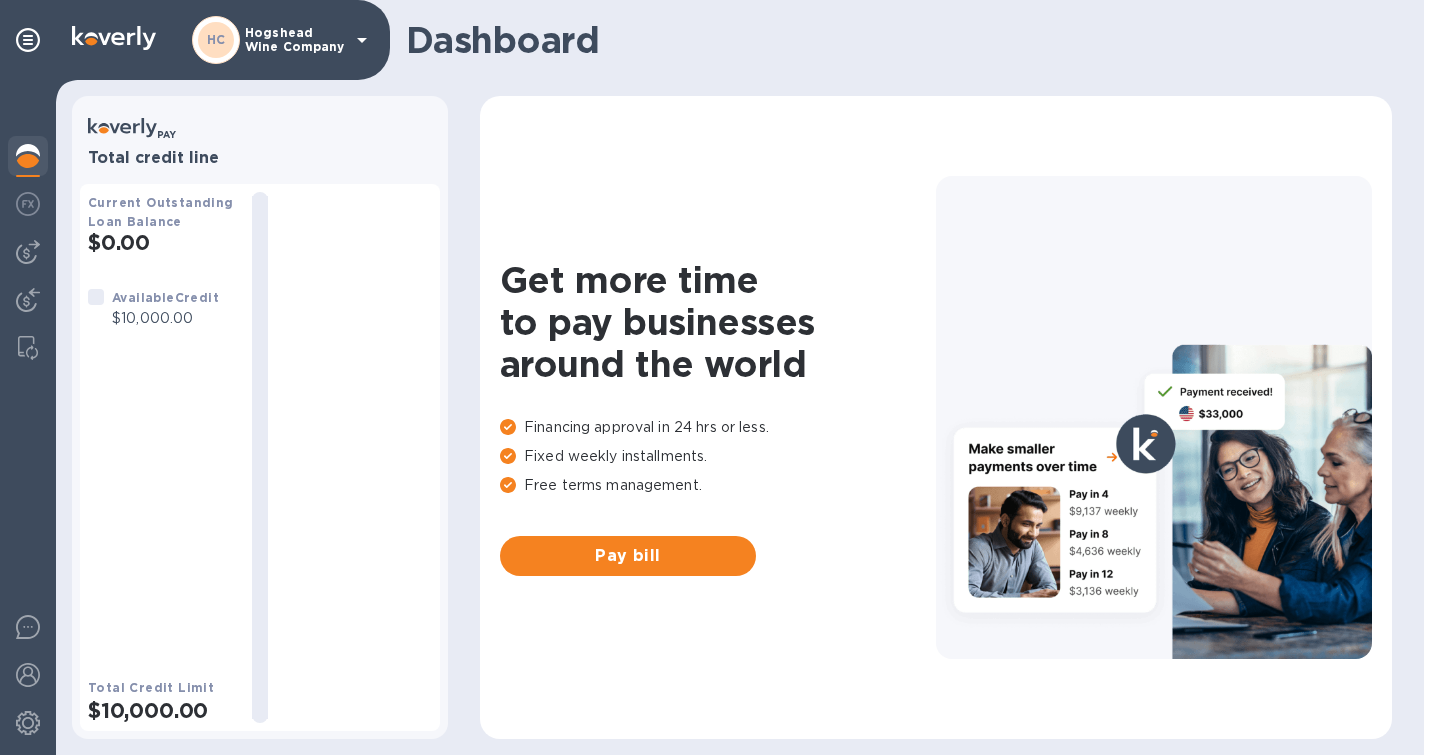 click 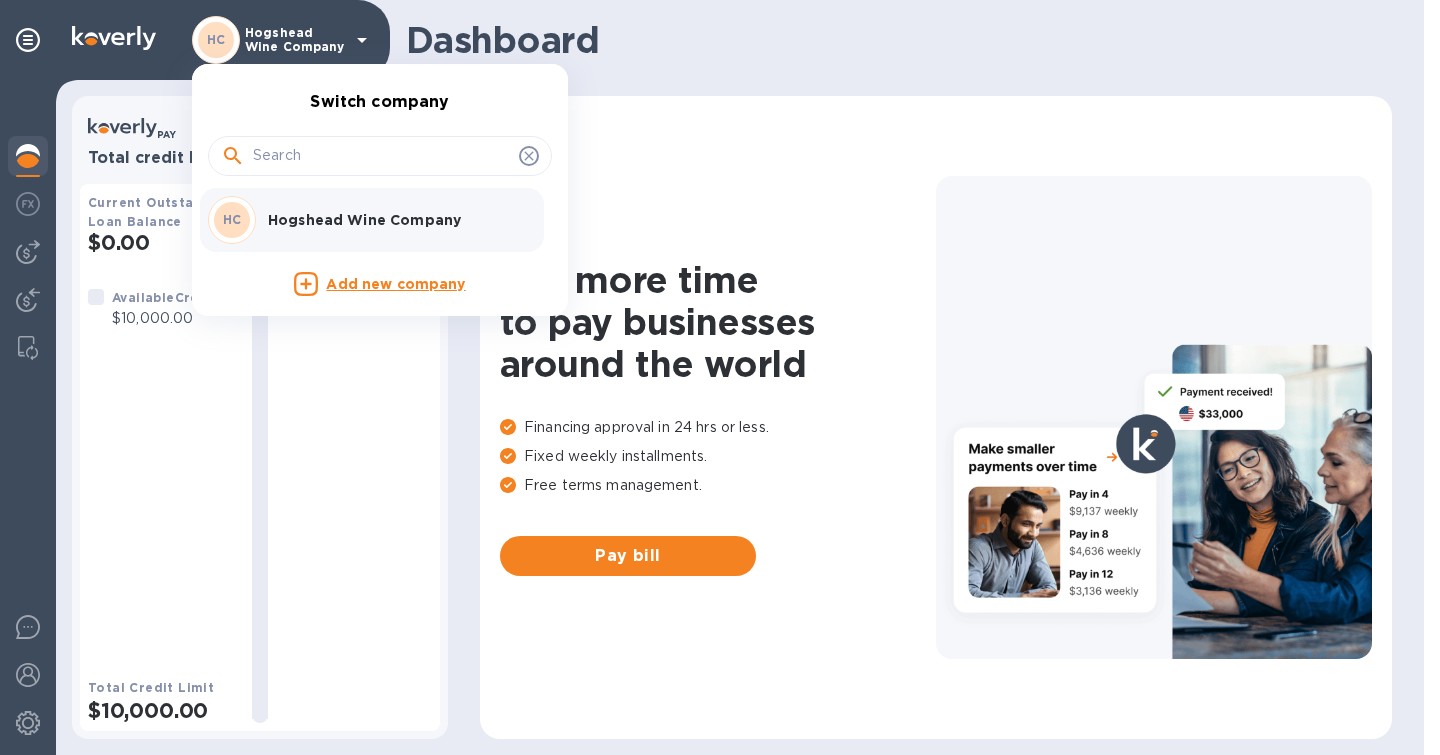 click at bounding box center (720, 377) 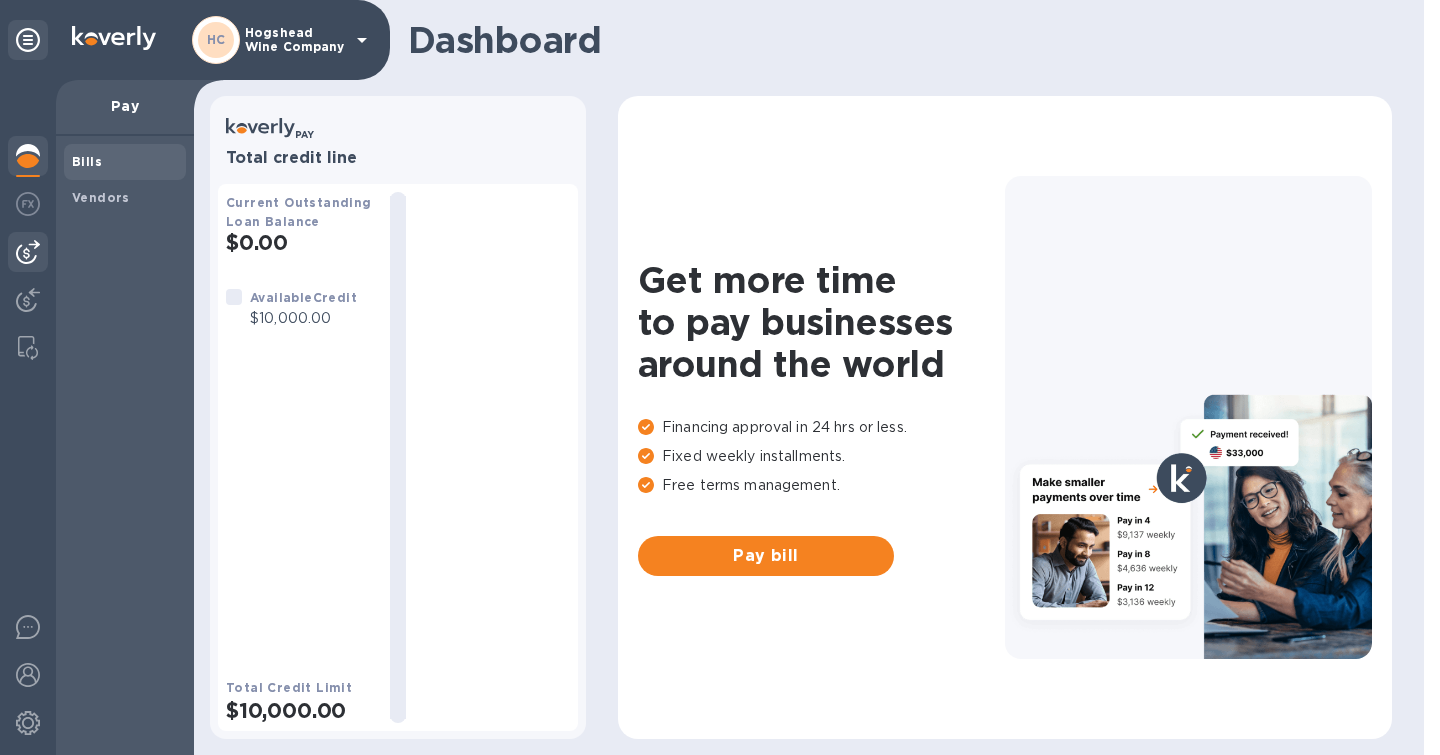 click on "Bills" at bounding box center (87, 161) 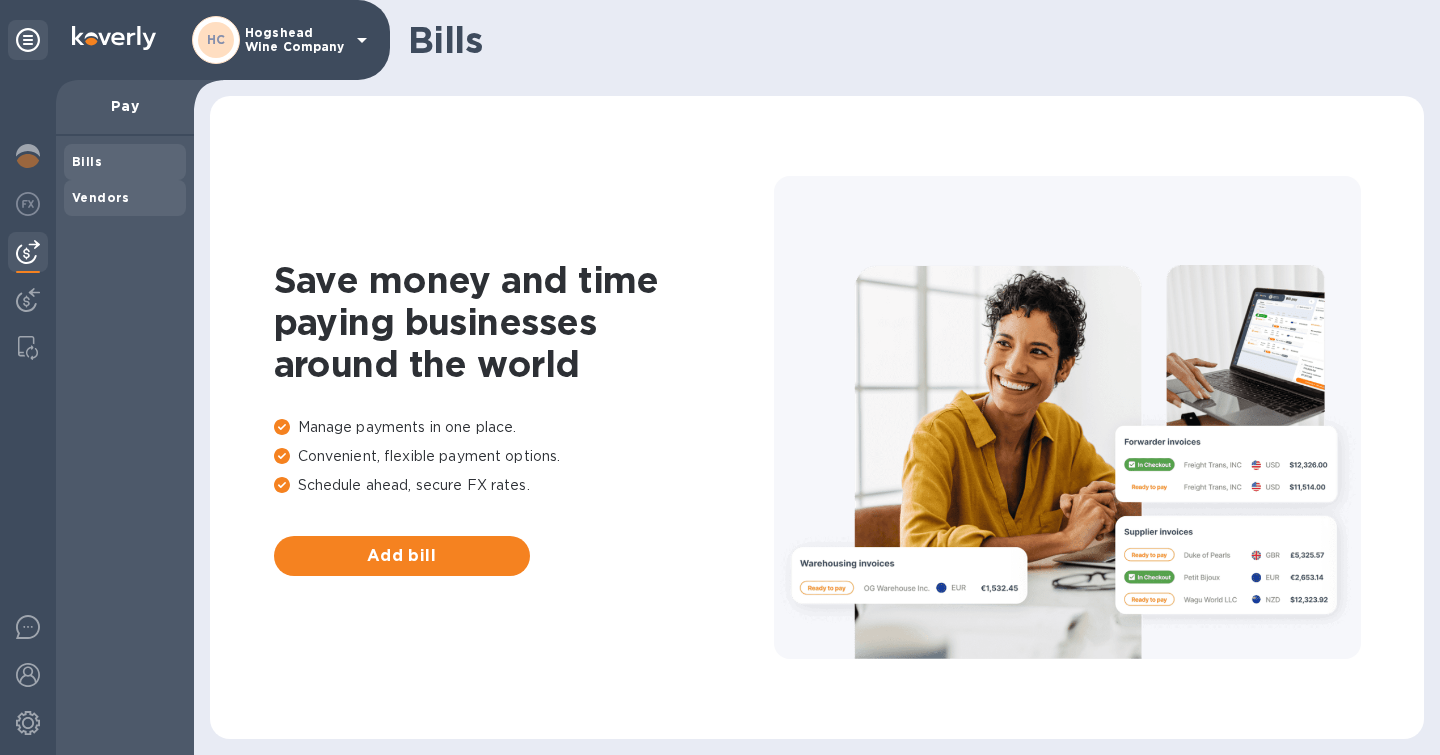 click on "Vendors" at bounding box center (101, 197) 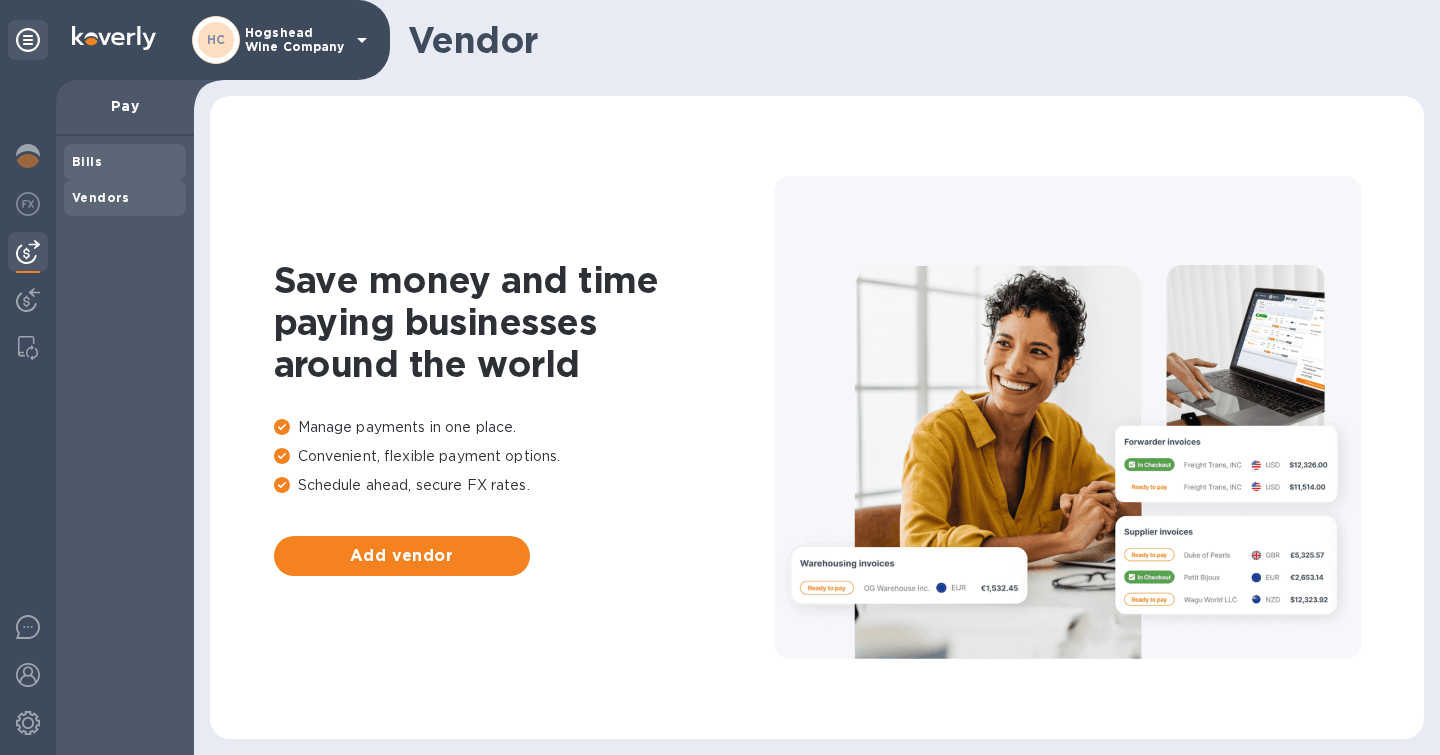 click on "Vendors" at bounding box center (101, 197) 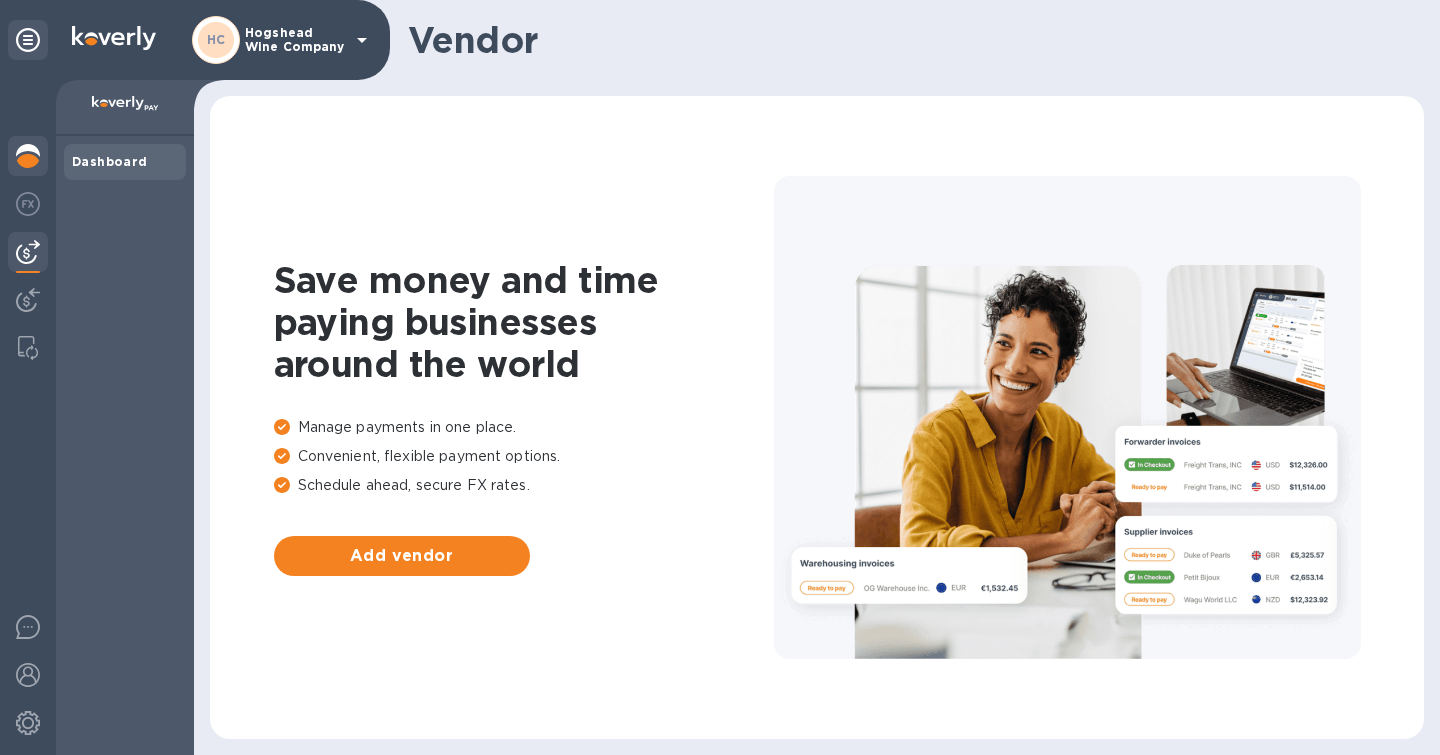 click on "Dashboard" at bounding box center (110, 161) 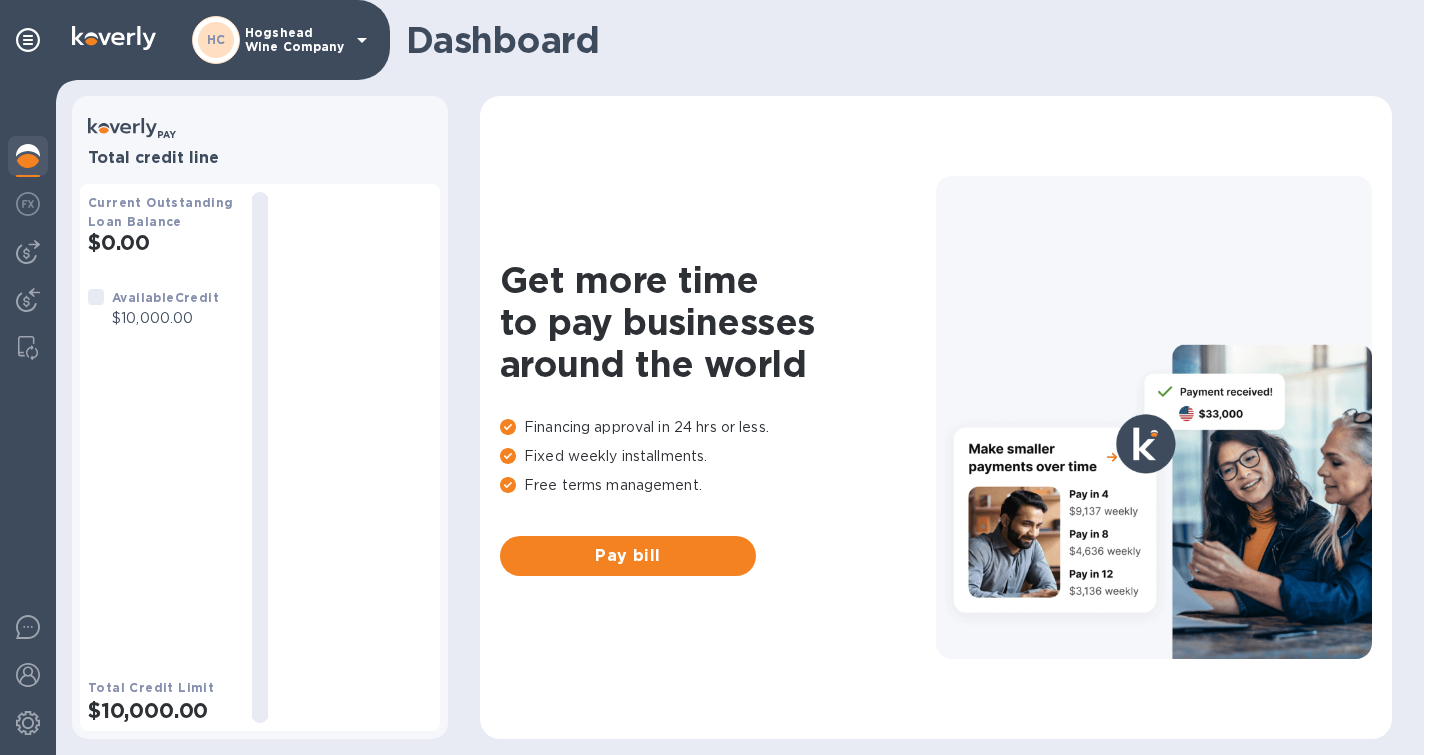 click on "Available  Credit $10,000.00" at bounding box center [162, 466] 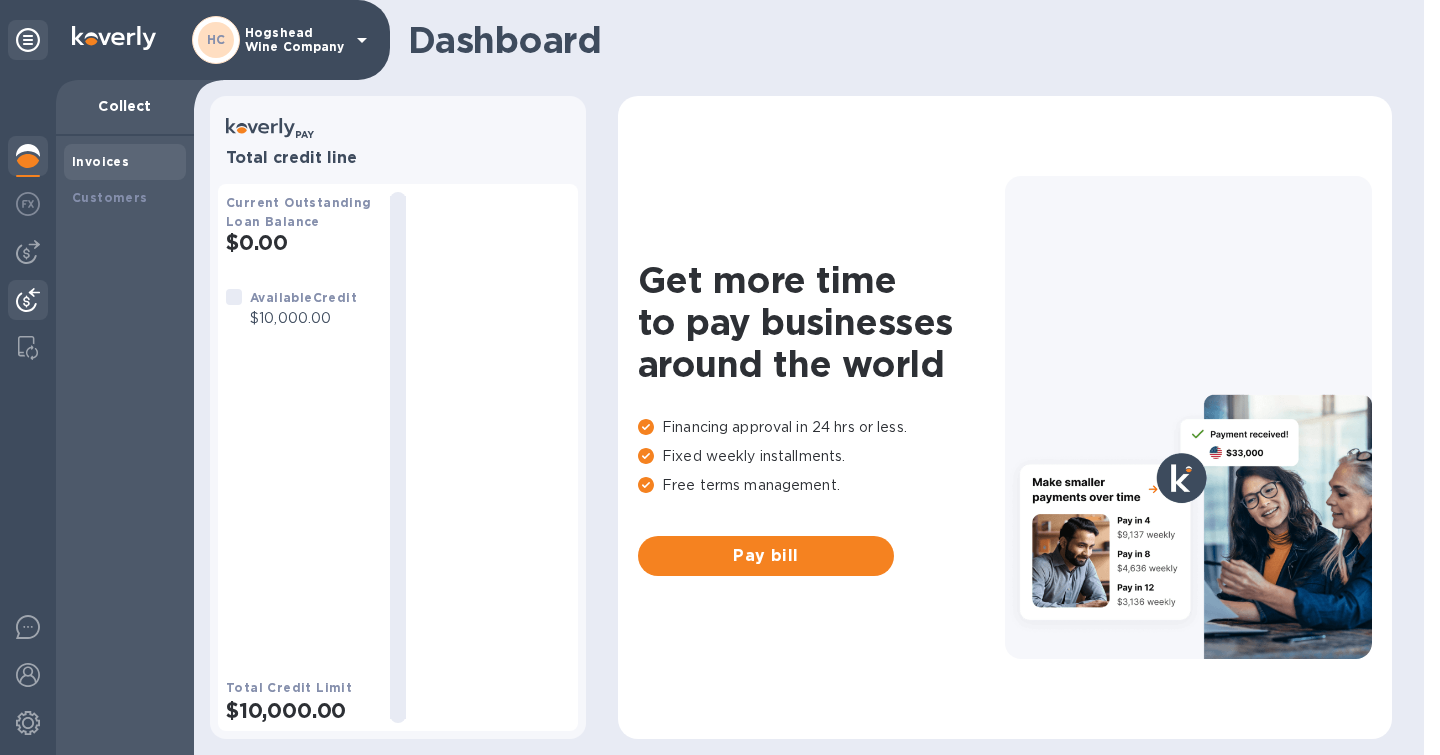 click on "Invoices" at bounding box center (100, 161) 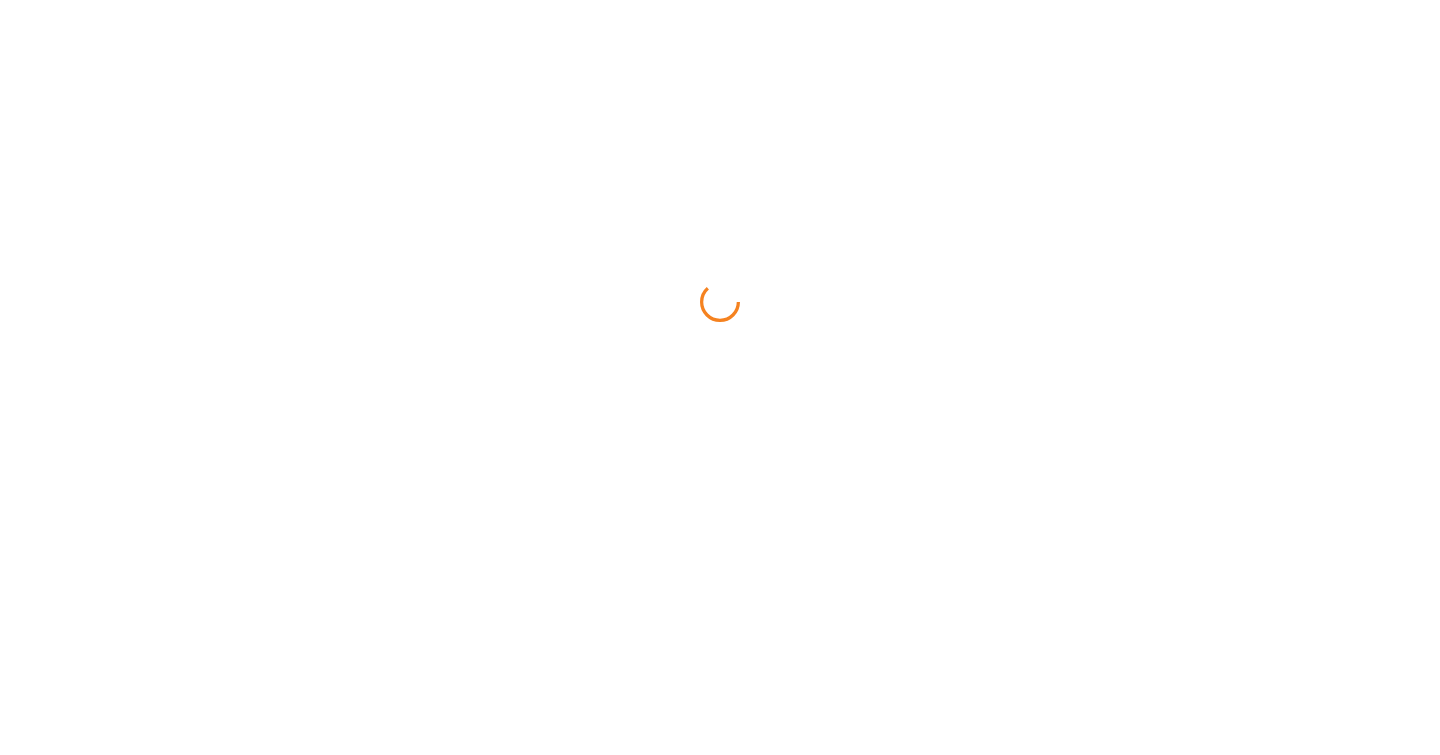 scroll, scrollTop: 0, scrollLeft: 0, axis: both 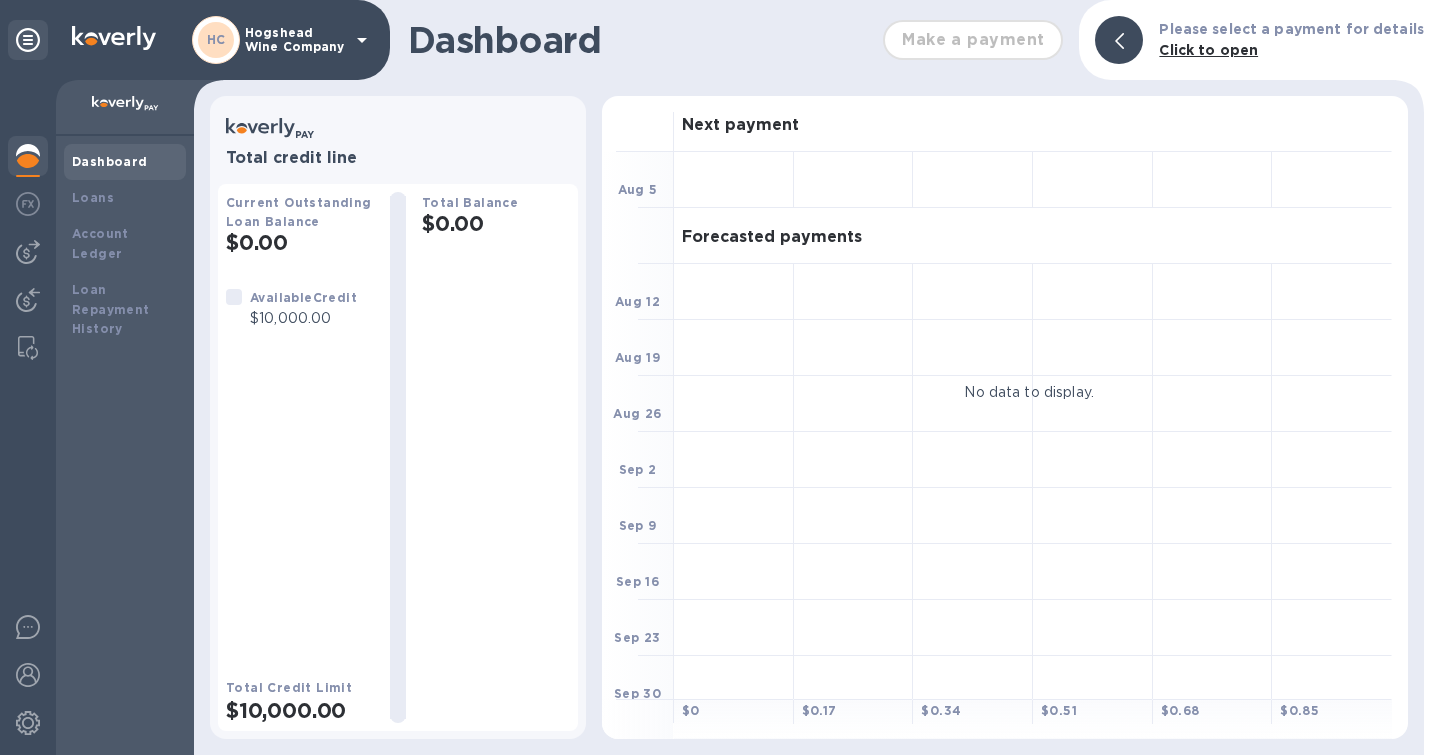 click on "Make a payment" at bounding box center [973, 40] 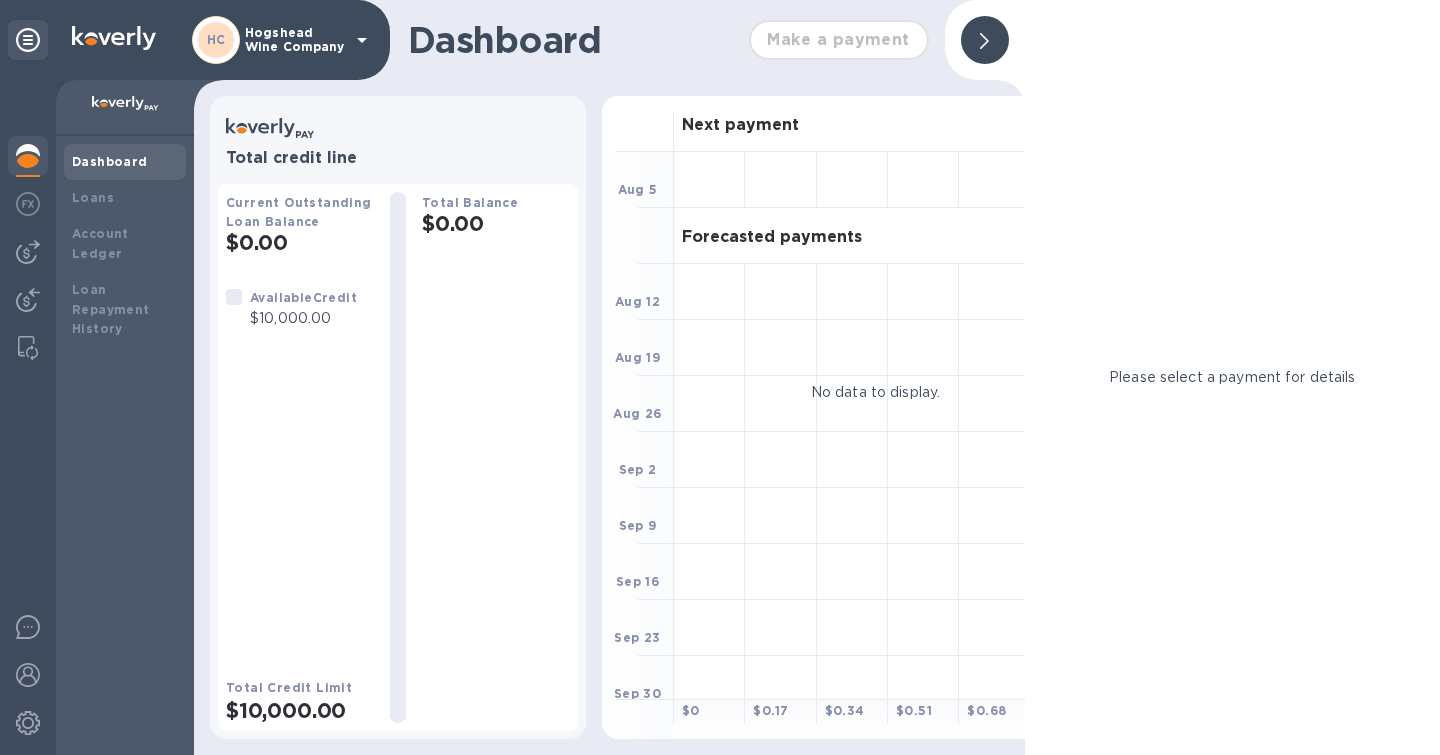 click 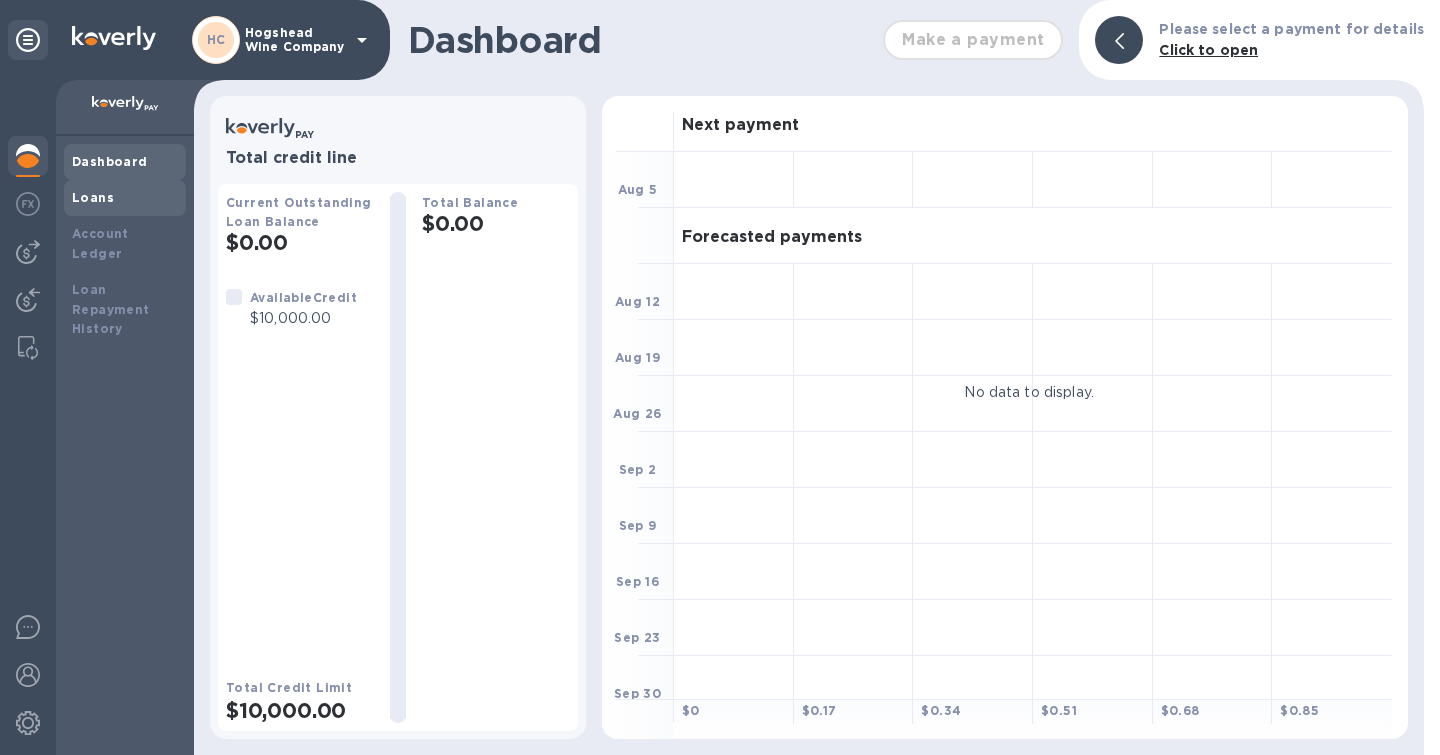 click on "Loans" at bounding box center [125, 198] 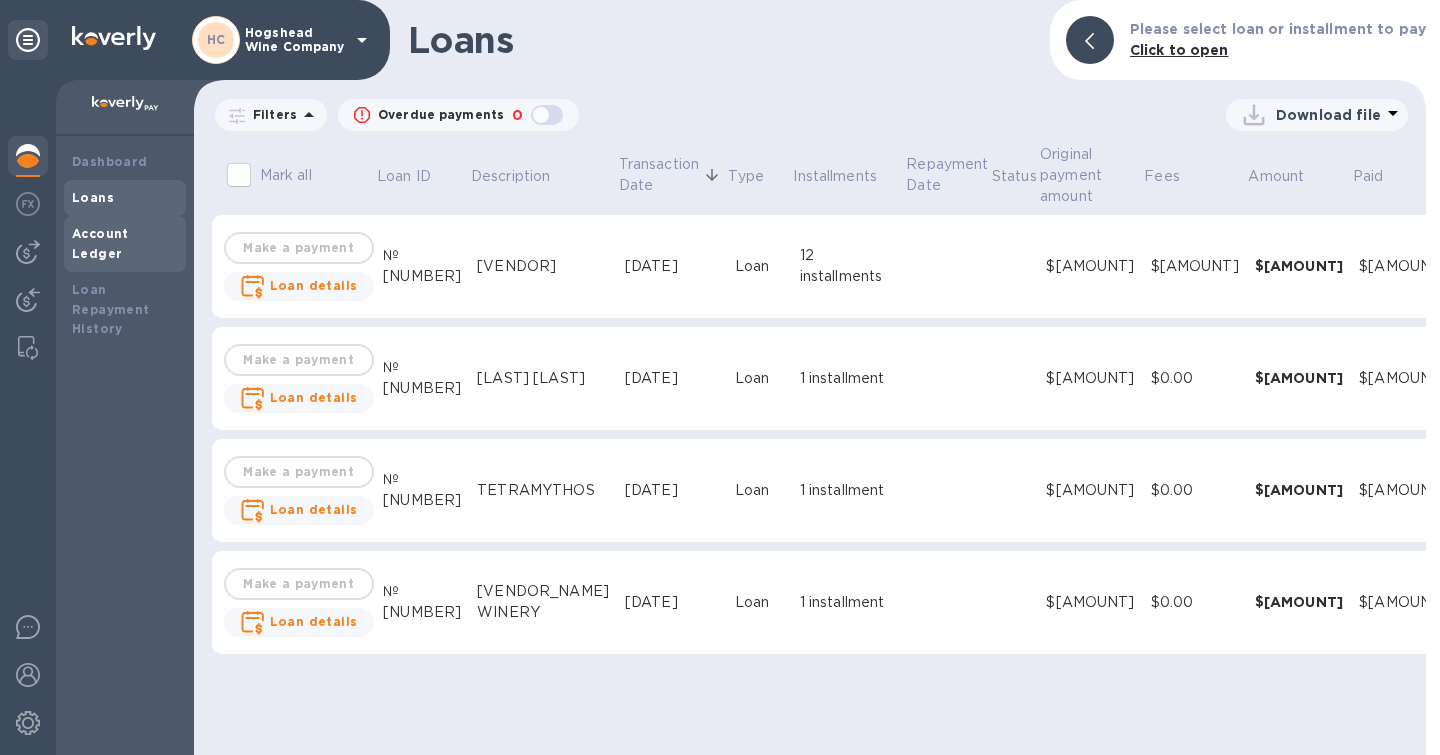click on "Account Ledger" at bounding box center [100, 243] 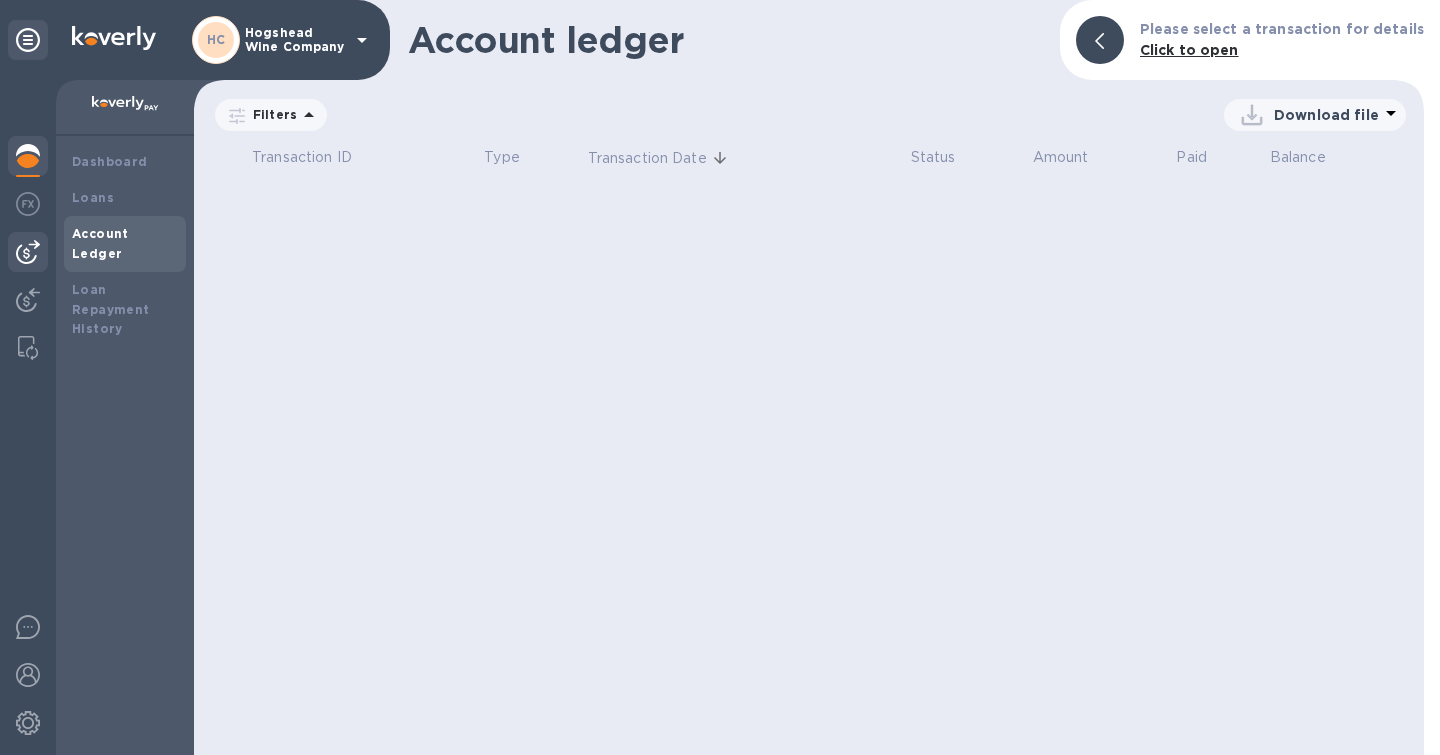 click at bounding box center [28, 252] 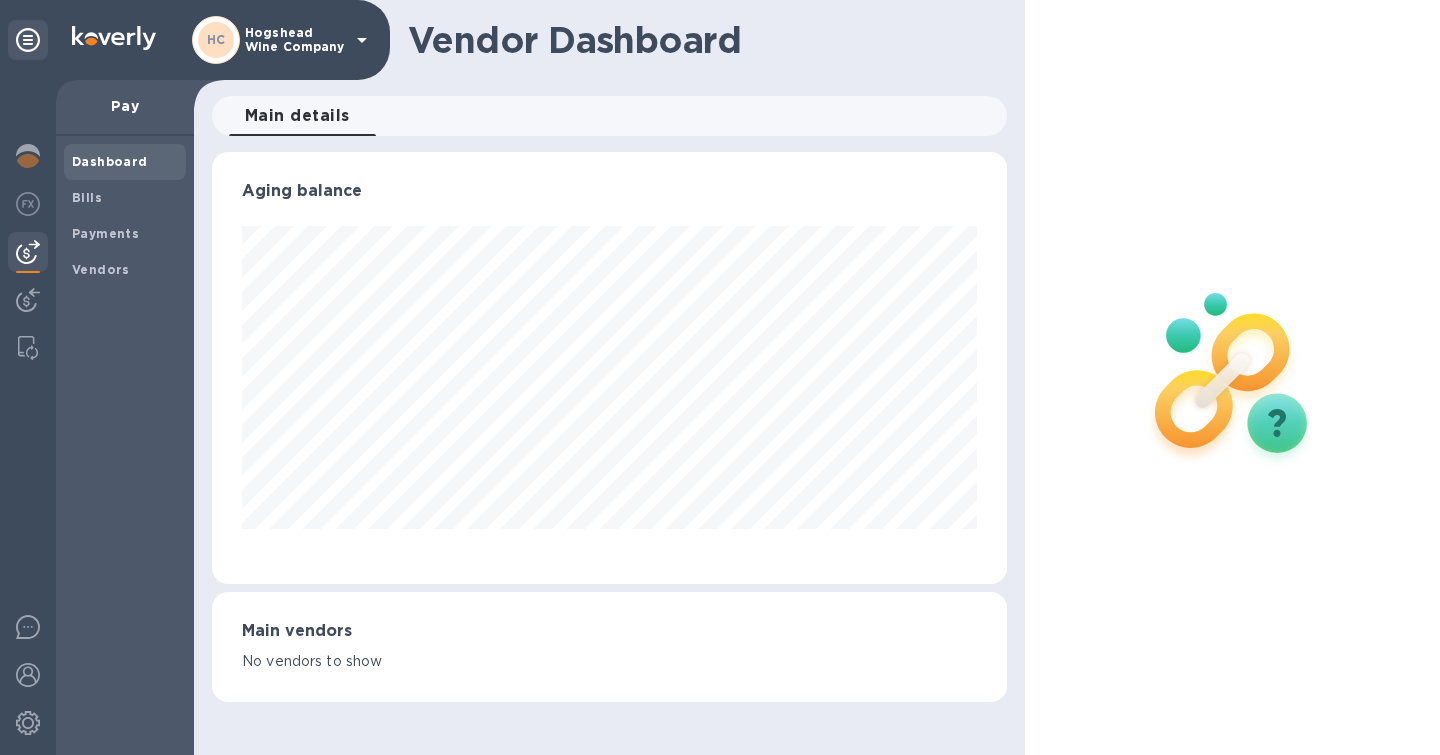 scroll, scrollTop: 999568, scrollLeft: 999205, axis: both 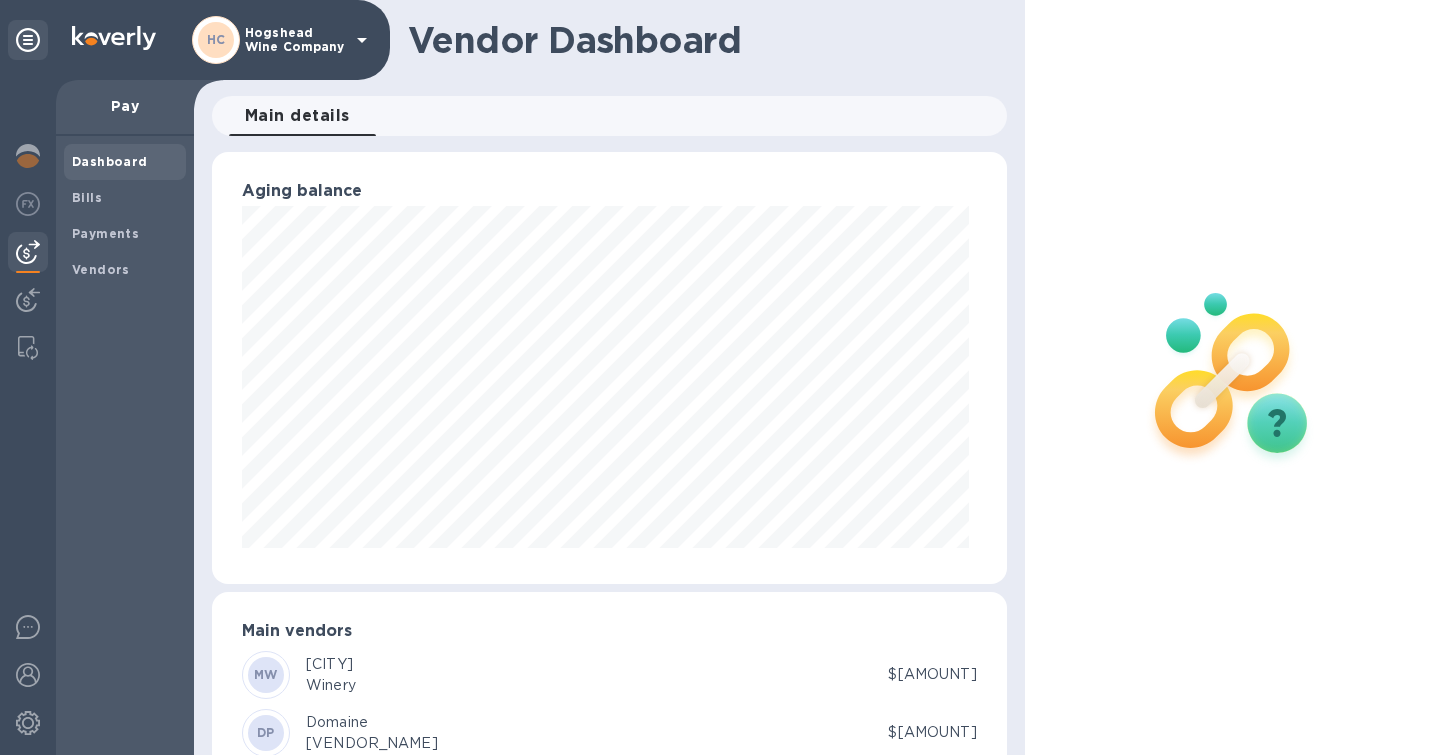 click on "[VENDOR]" at bounding box center (565, 675) 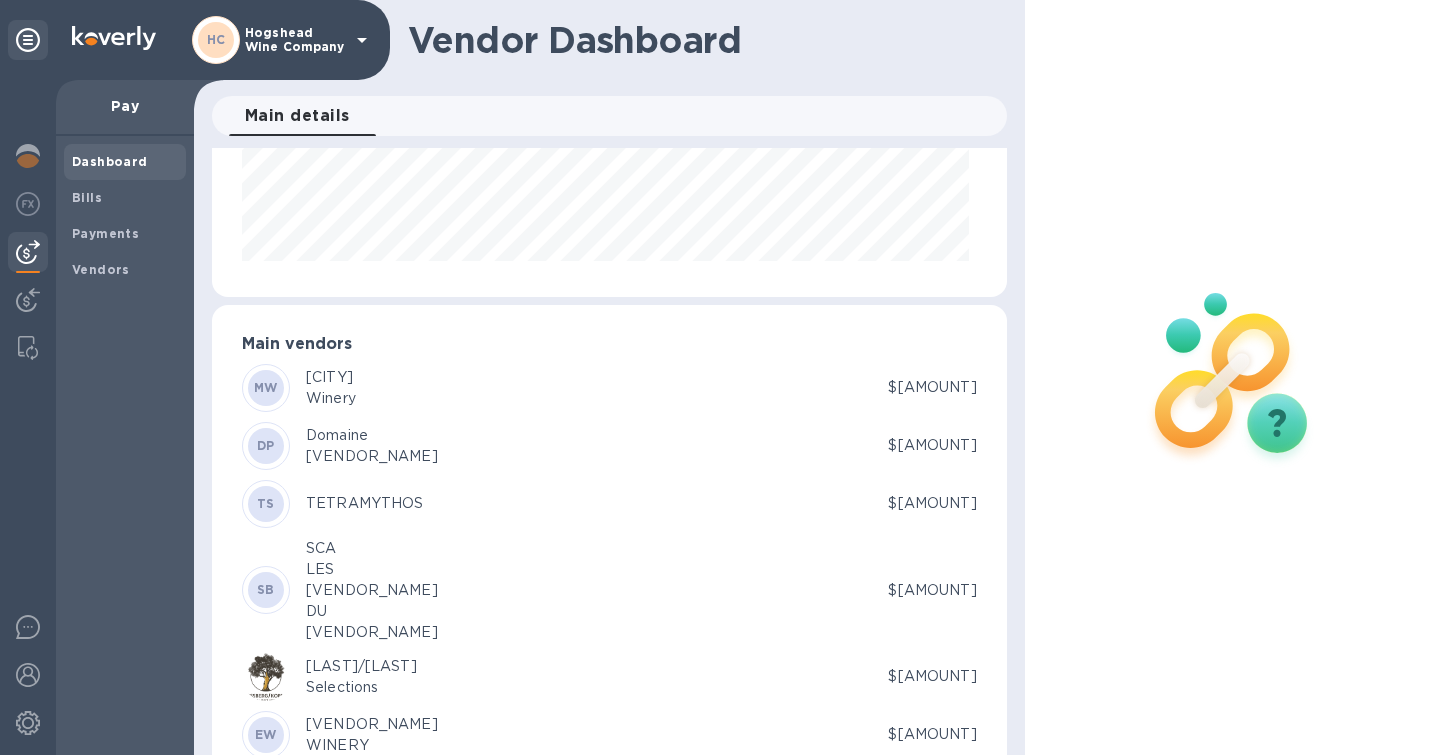 scroll, scrollTop: 289, scrollLeft: 0, axis: vertical 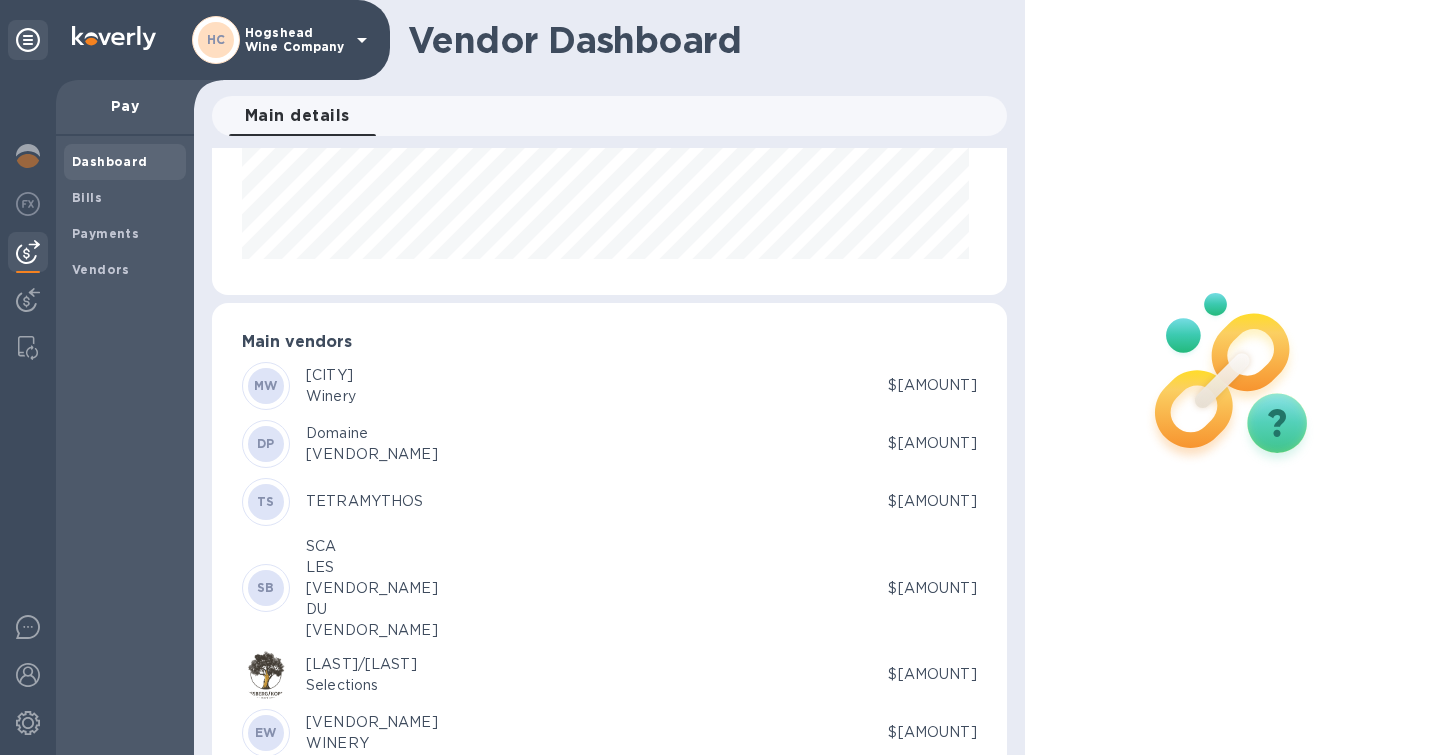 click on "[CITY]" at bounding box center (331, 375) 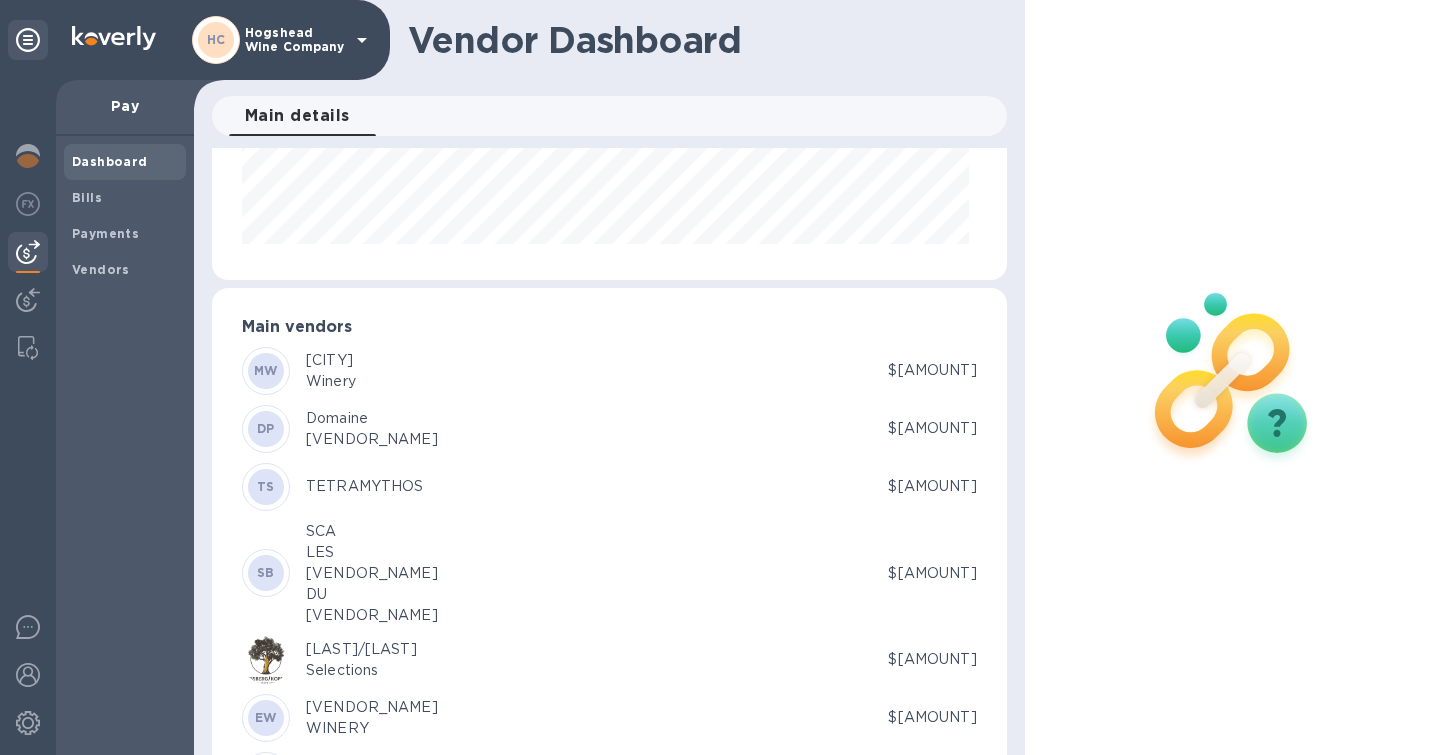 scroll, scrollTop: 305, scrollLeft: 0, axis: vertical 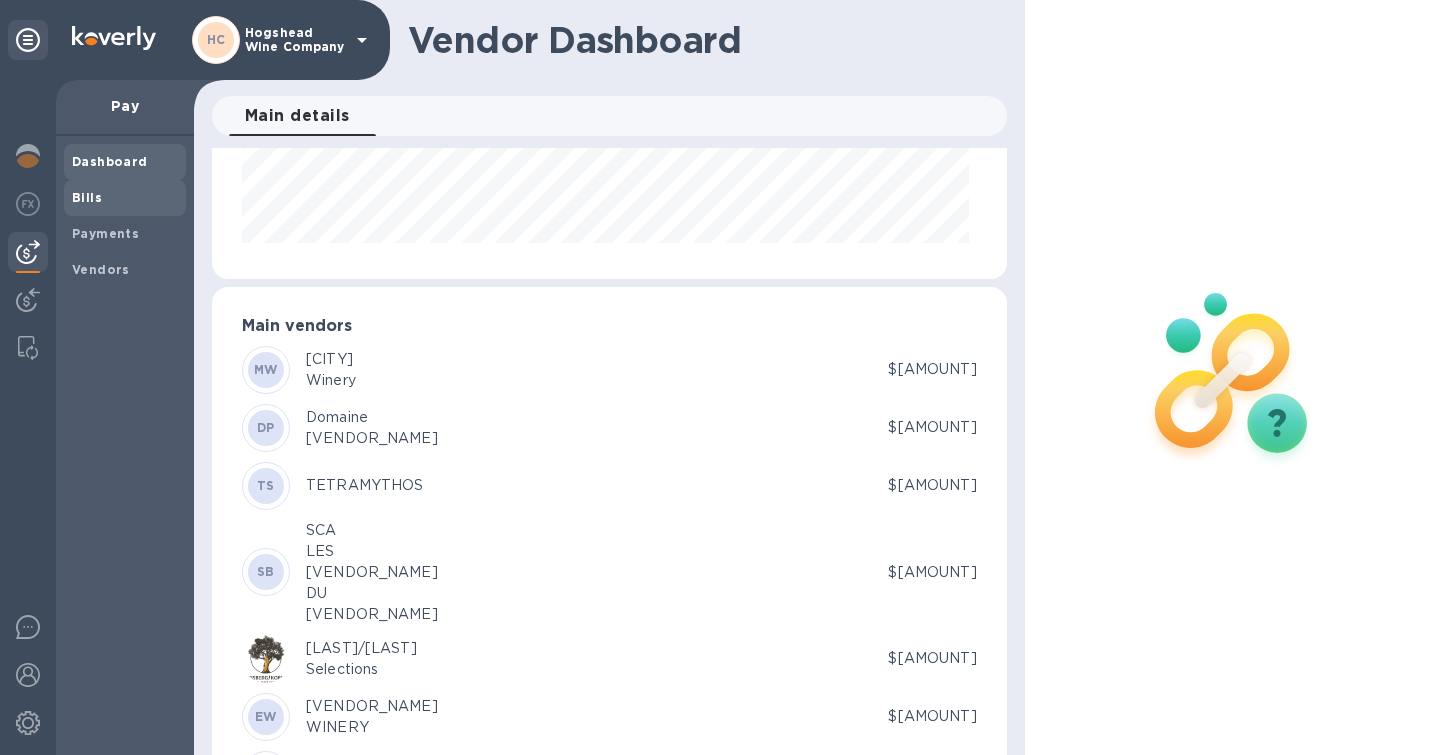 click on "Bills" at bounding box center (87, 197) 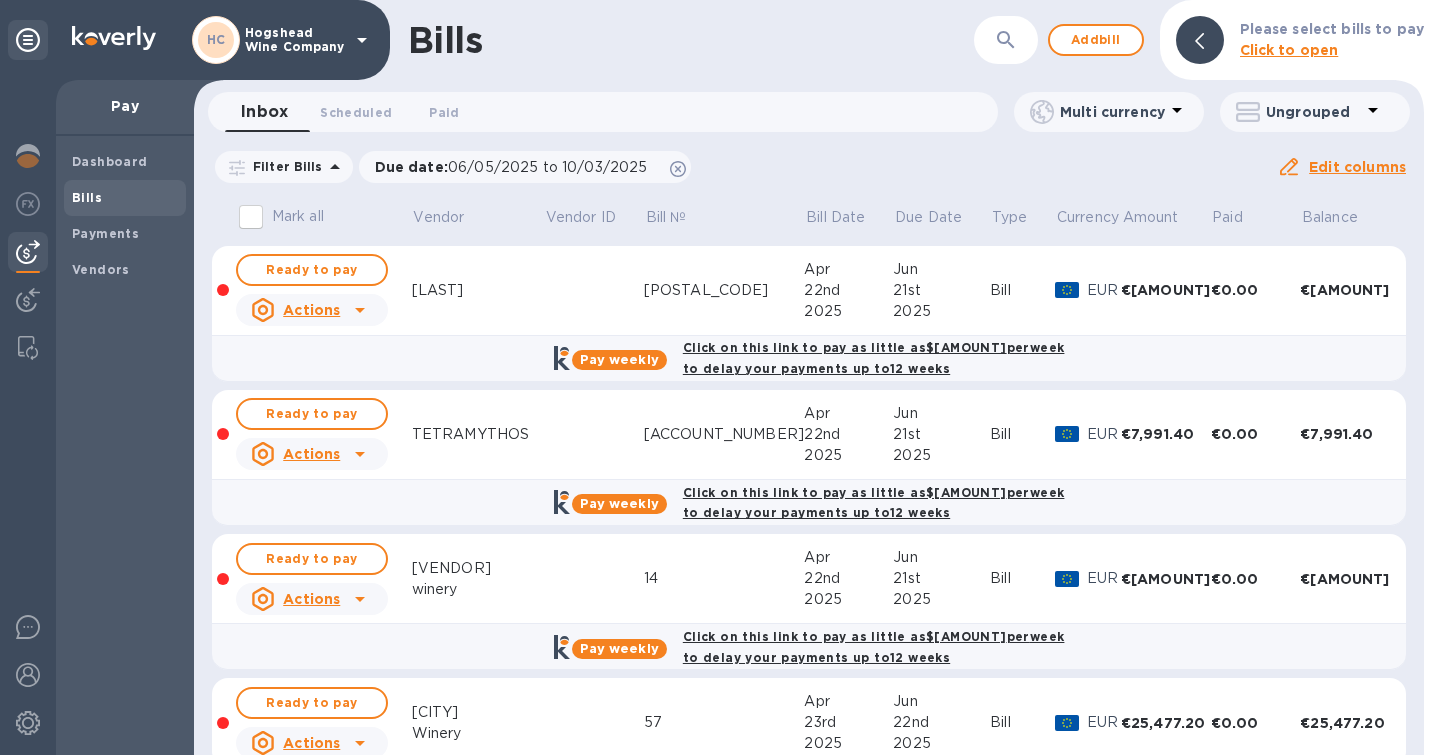 click on "Aging balance Main vendors MW [VENDOR] $[AMOUNT] DP [VENDOR] $[AMOUNT] TS [VENDOR] $[AMOUNT] SB [VENDOR] $[AMOUNT] [LAST]/[LAST] Selections $[AMOUNT] EW [VENDOR] $[AMOUNT] KW [VENDOR] $[AMOUNT] MI [LAST] $[AMOUNT] VN [VENDOR] $[AMOUNT]" at bounding box center (744, 167) 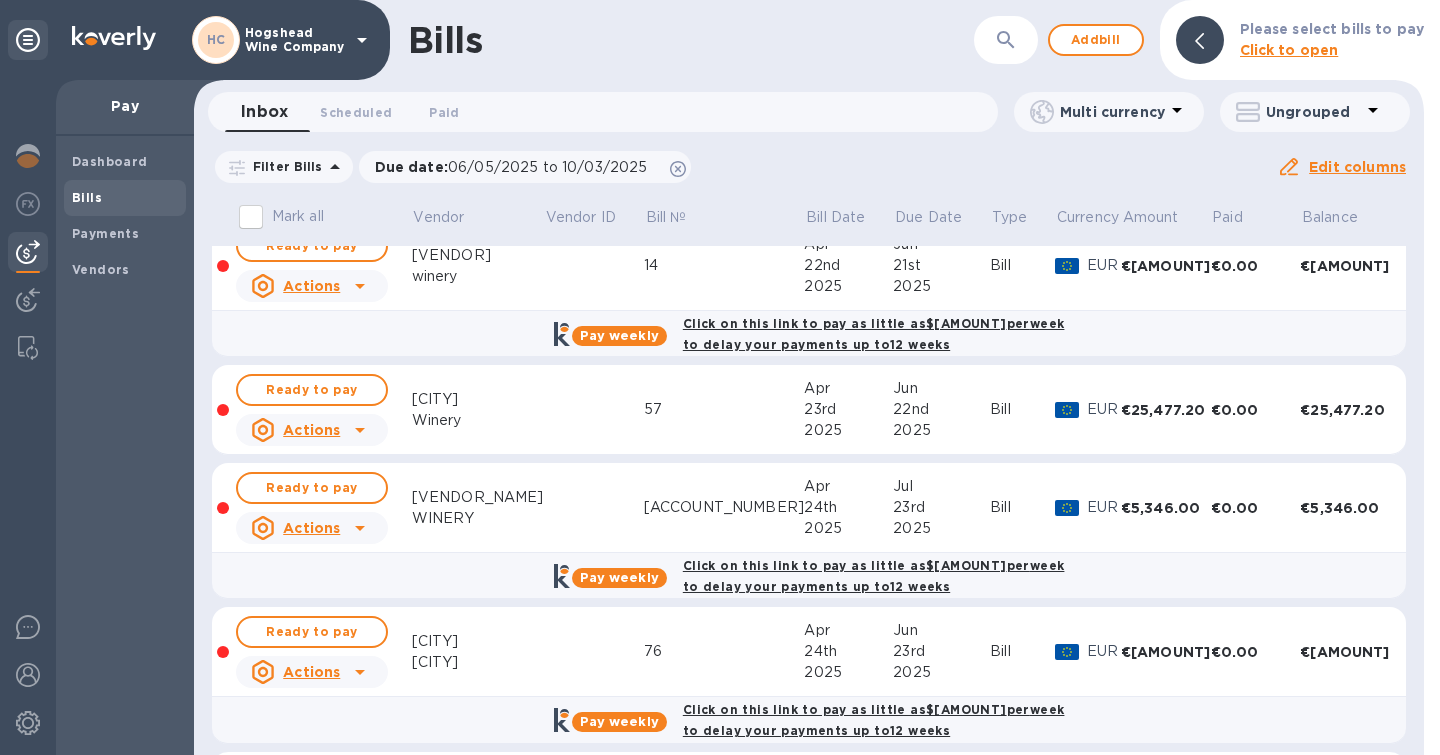 scroll, scrollTop: 323, scrollLeft: 0, axis: vertical 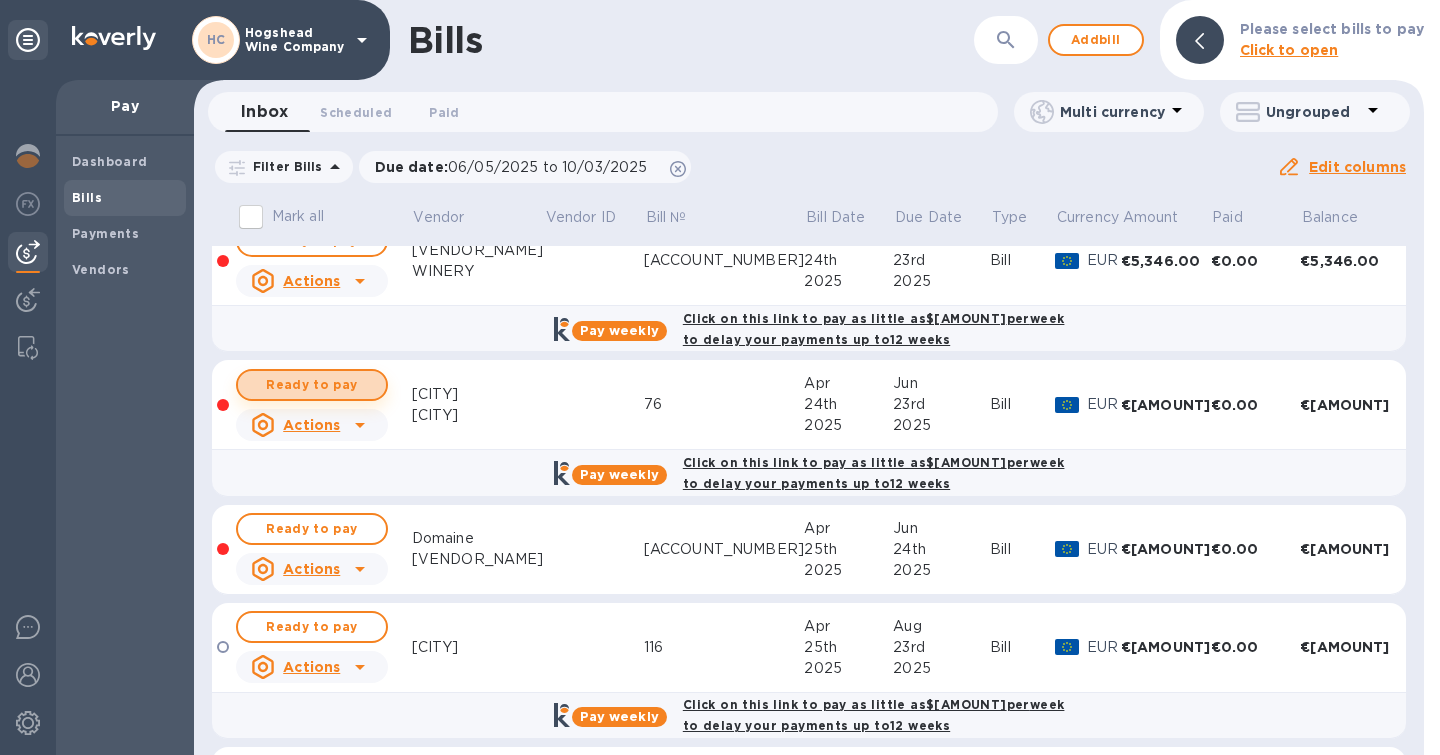 click on "Ready to pay" at bounding box center [312, 385] 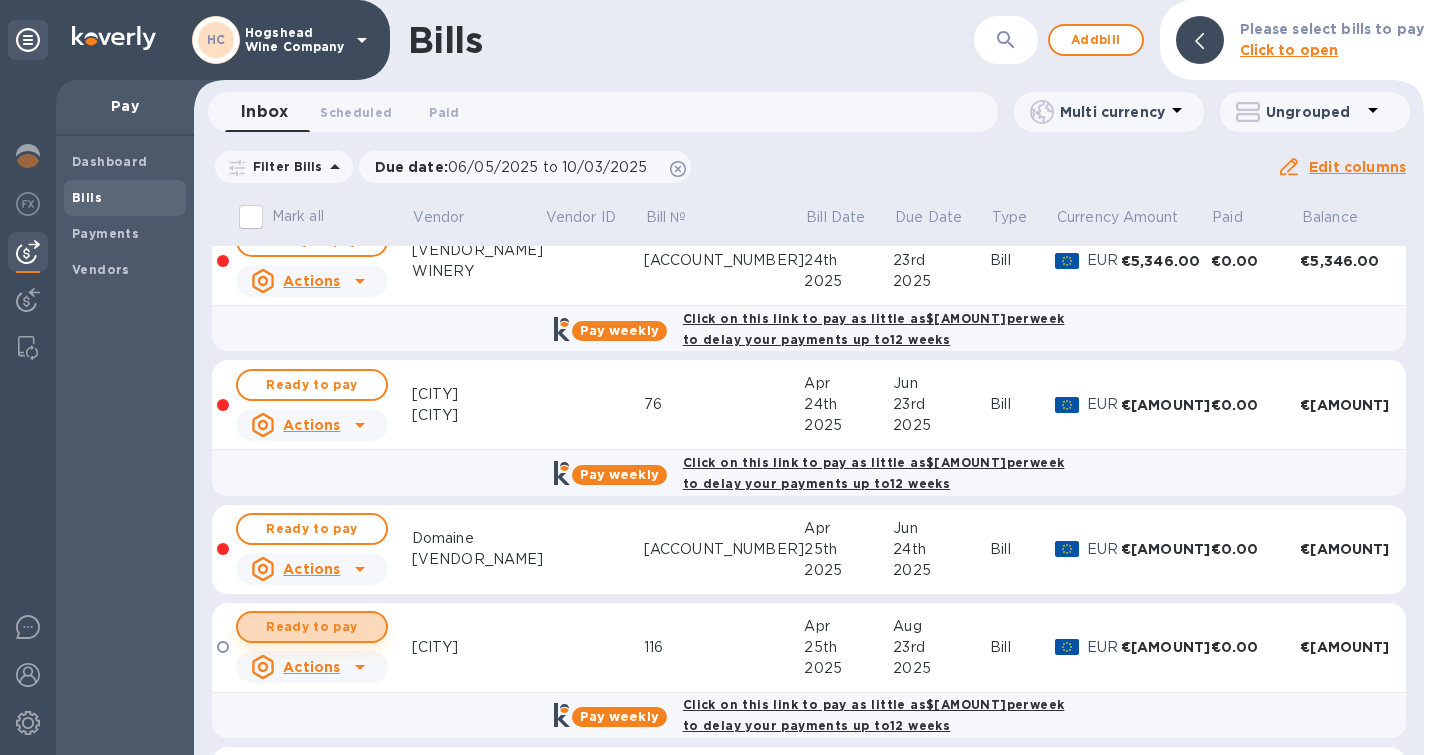 click on "Ready to pay" at bounding box center (312, 627) 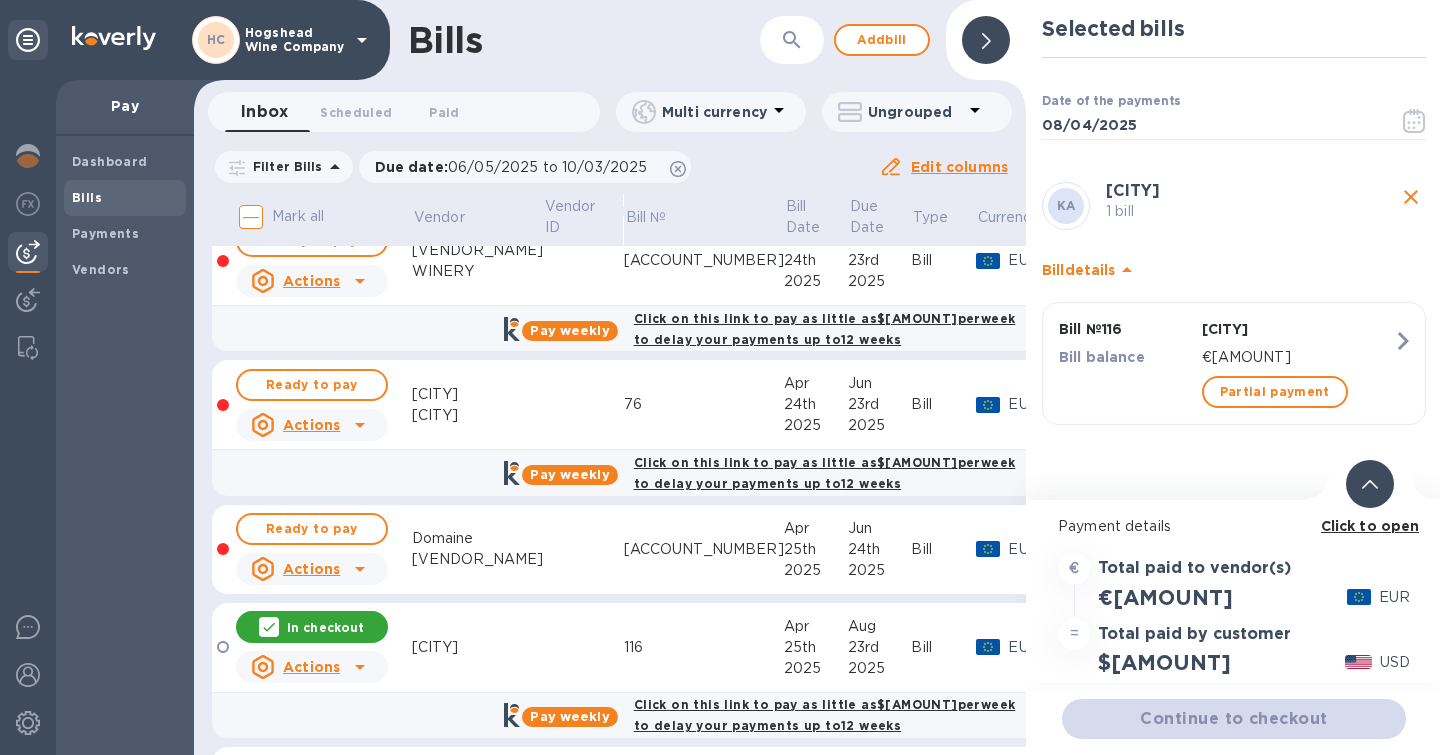 click on "Continue to checkout" at bounding box center (1234, 719) 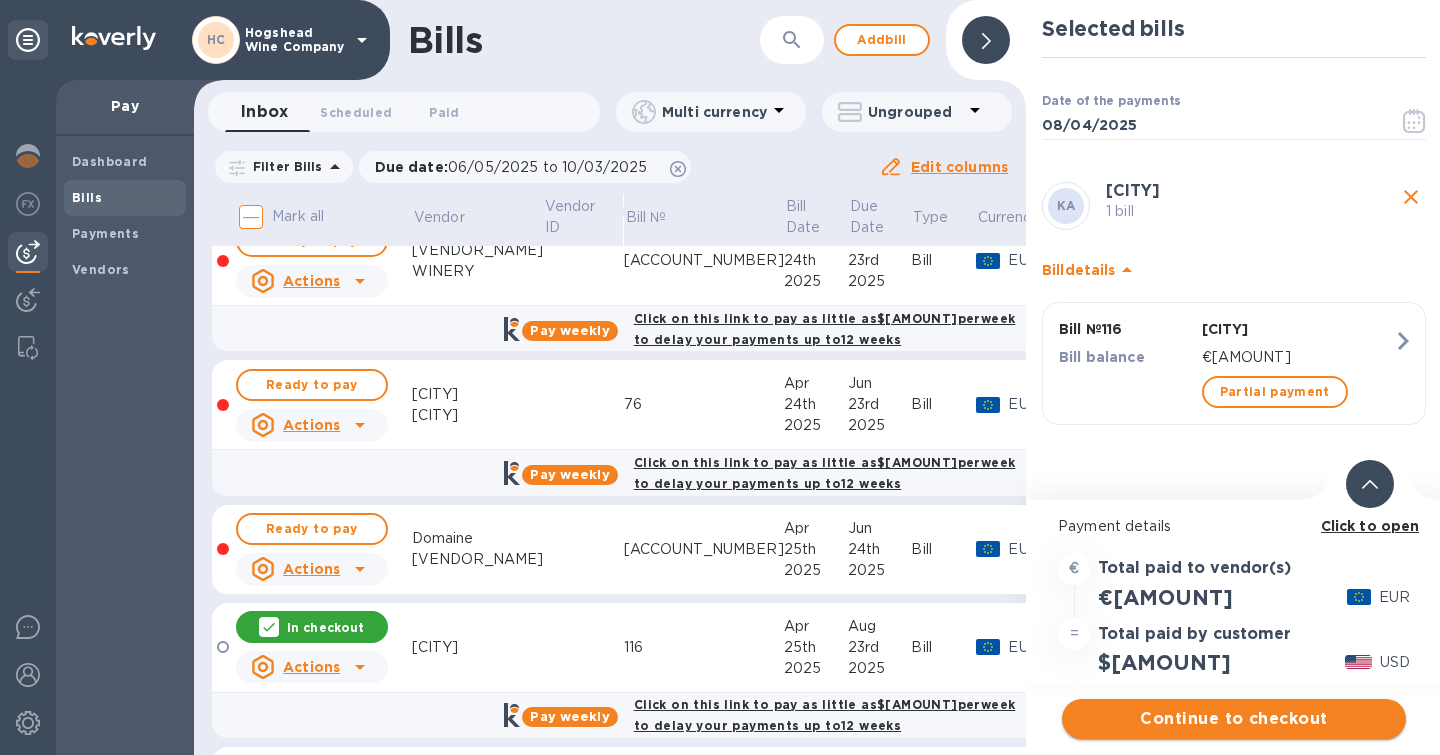 click on "Continue to checkout" at bounding box center [1234, 719] 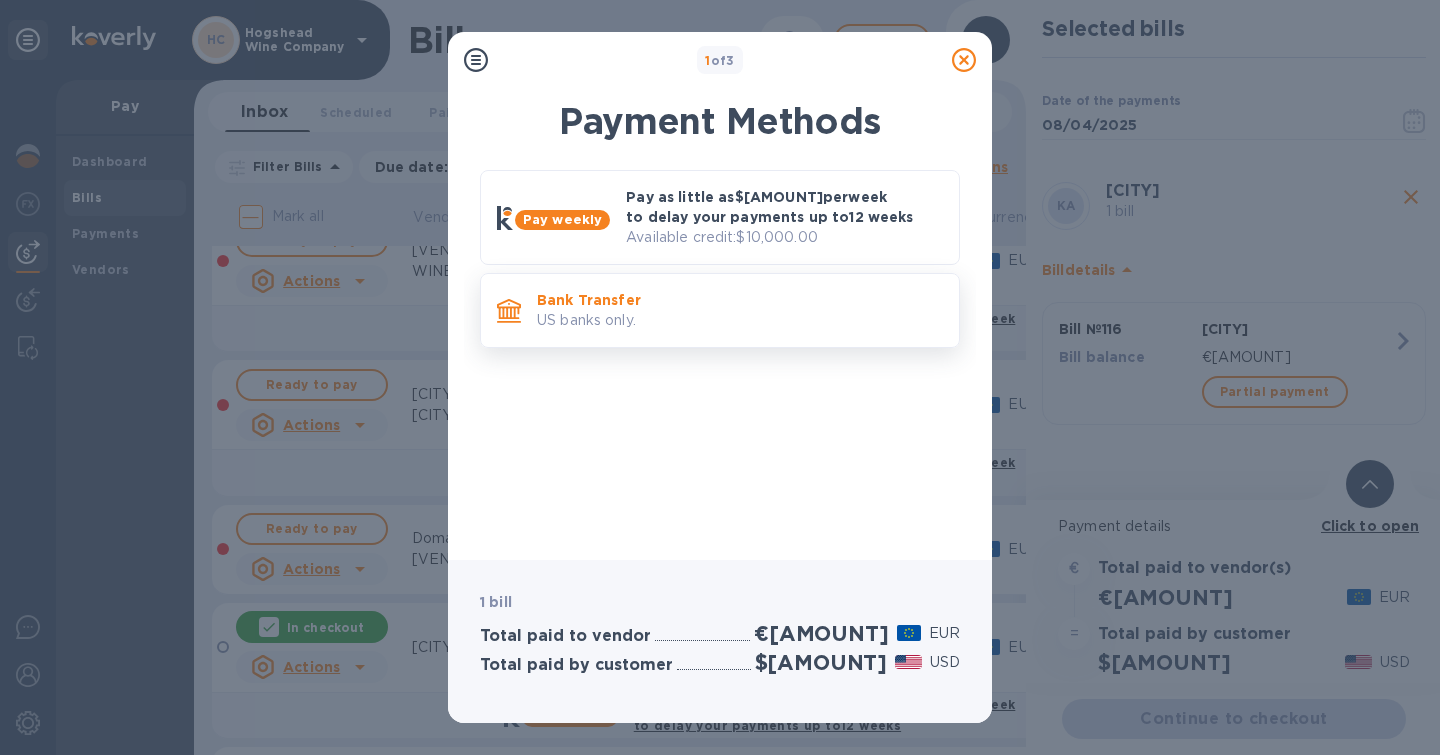 click on "US banks only." at bounding box center [740, 320] 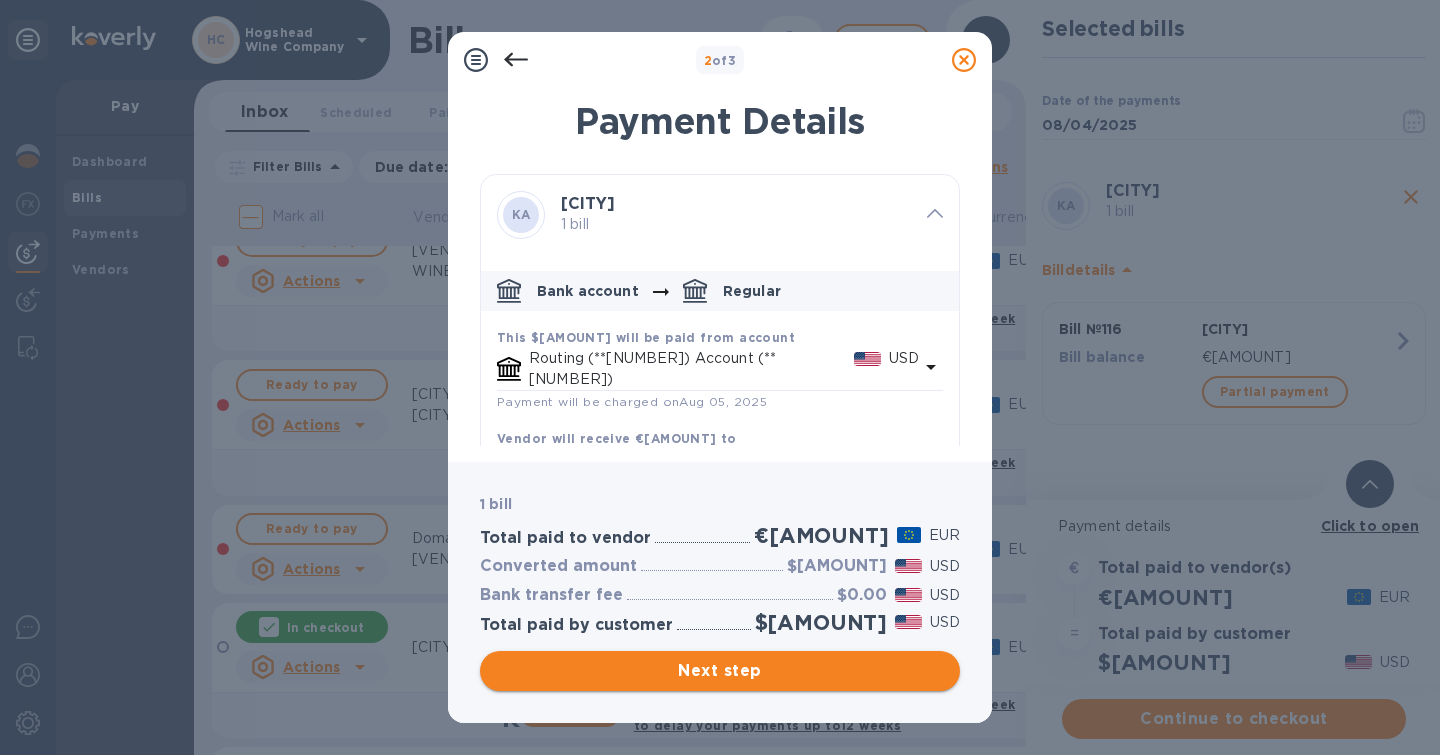 click on "Next step" at bounding box center [720, 671] 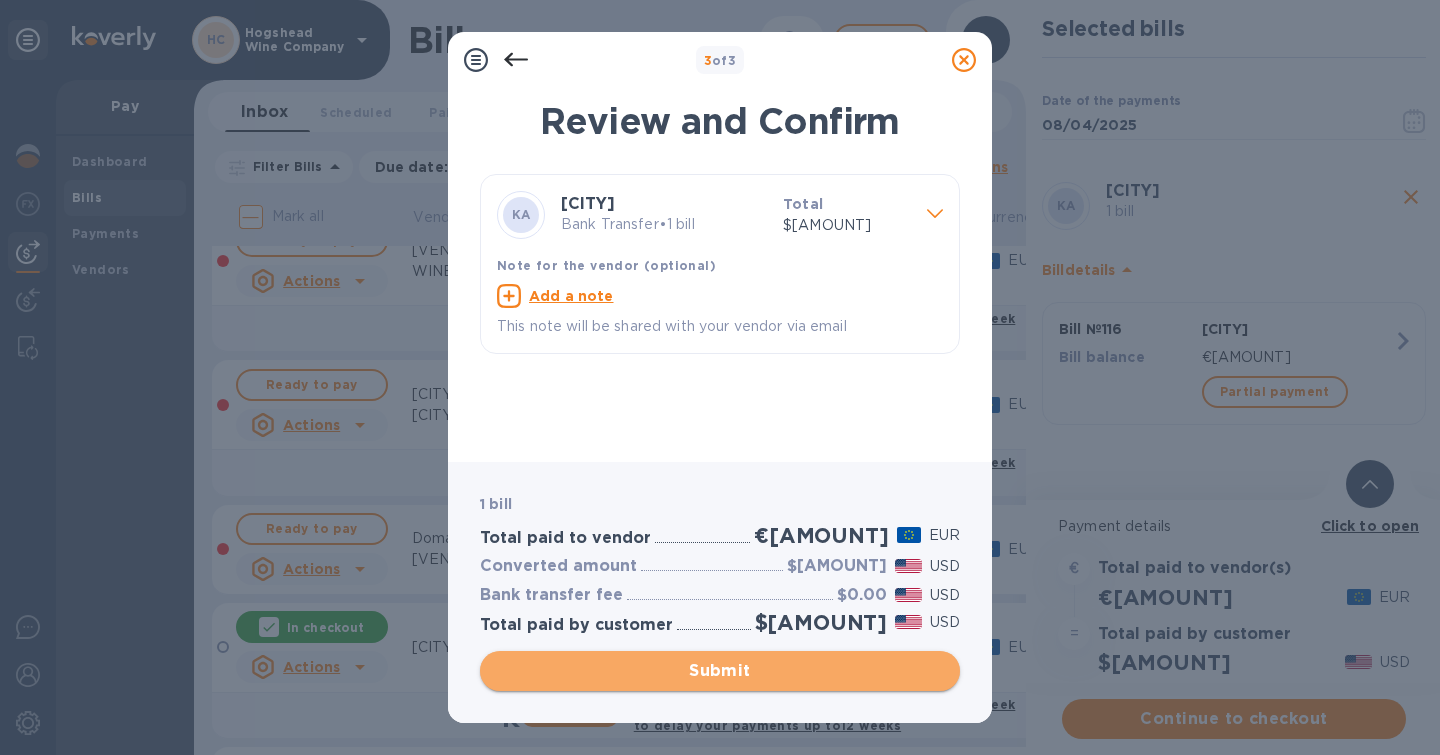 click on "Submit" at bounding box center (720, 671) 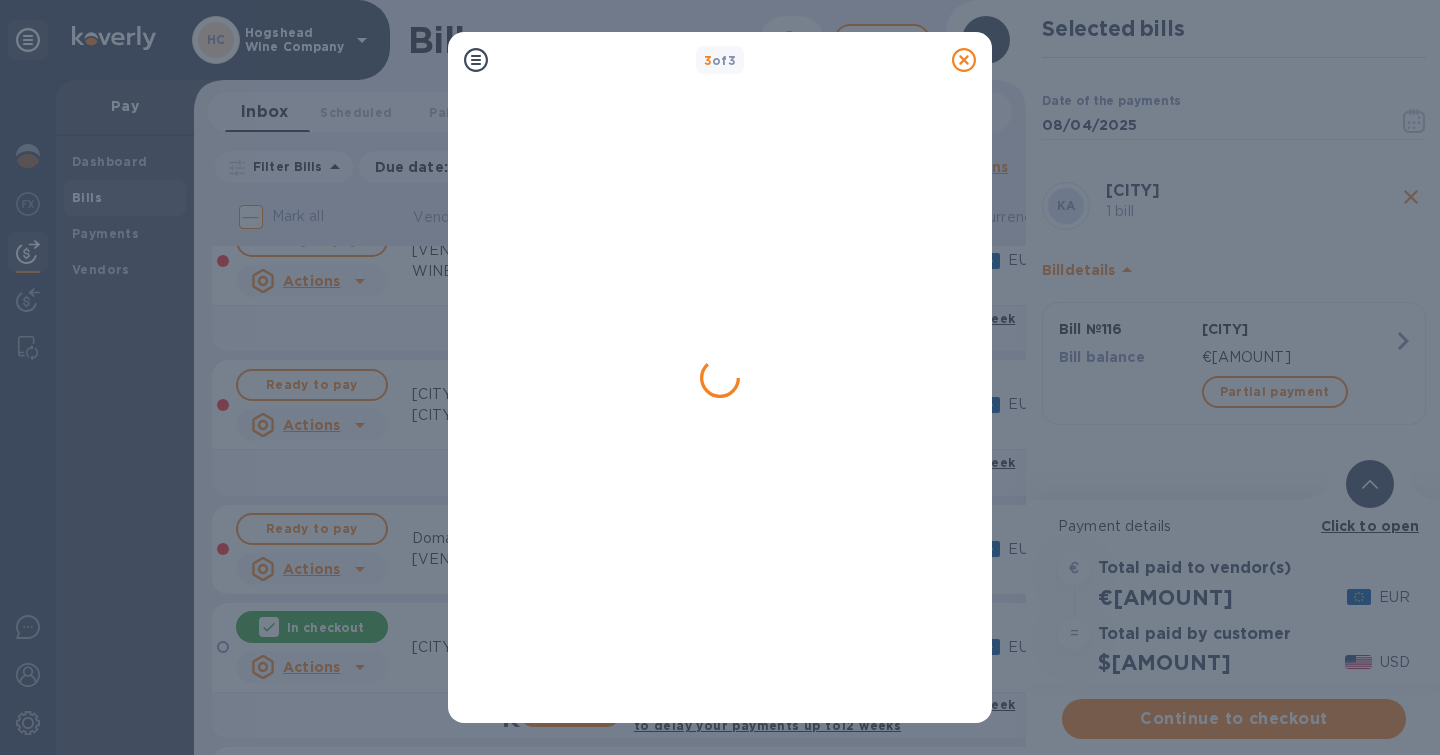 scroll, scrollTop: 0, scrollLeft: 0, axis: both 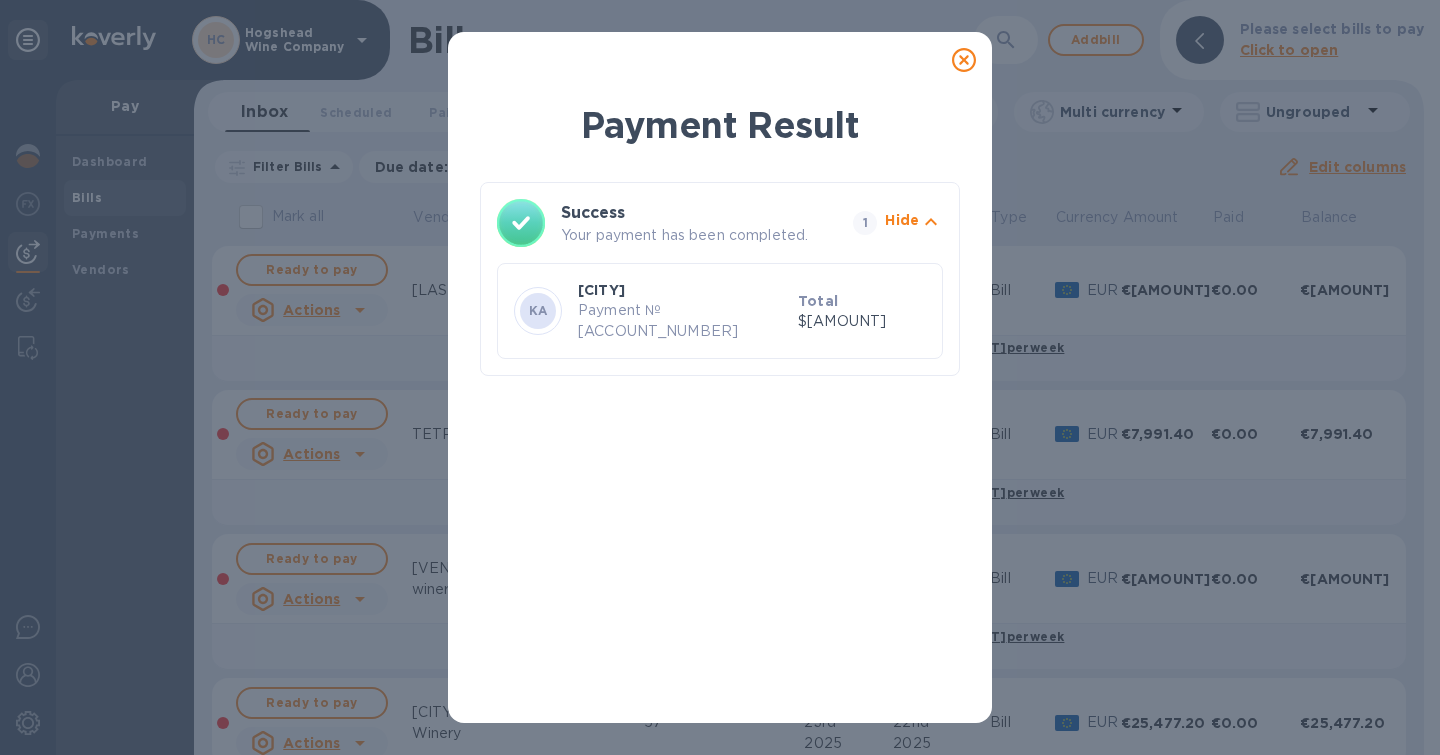 click 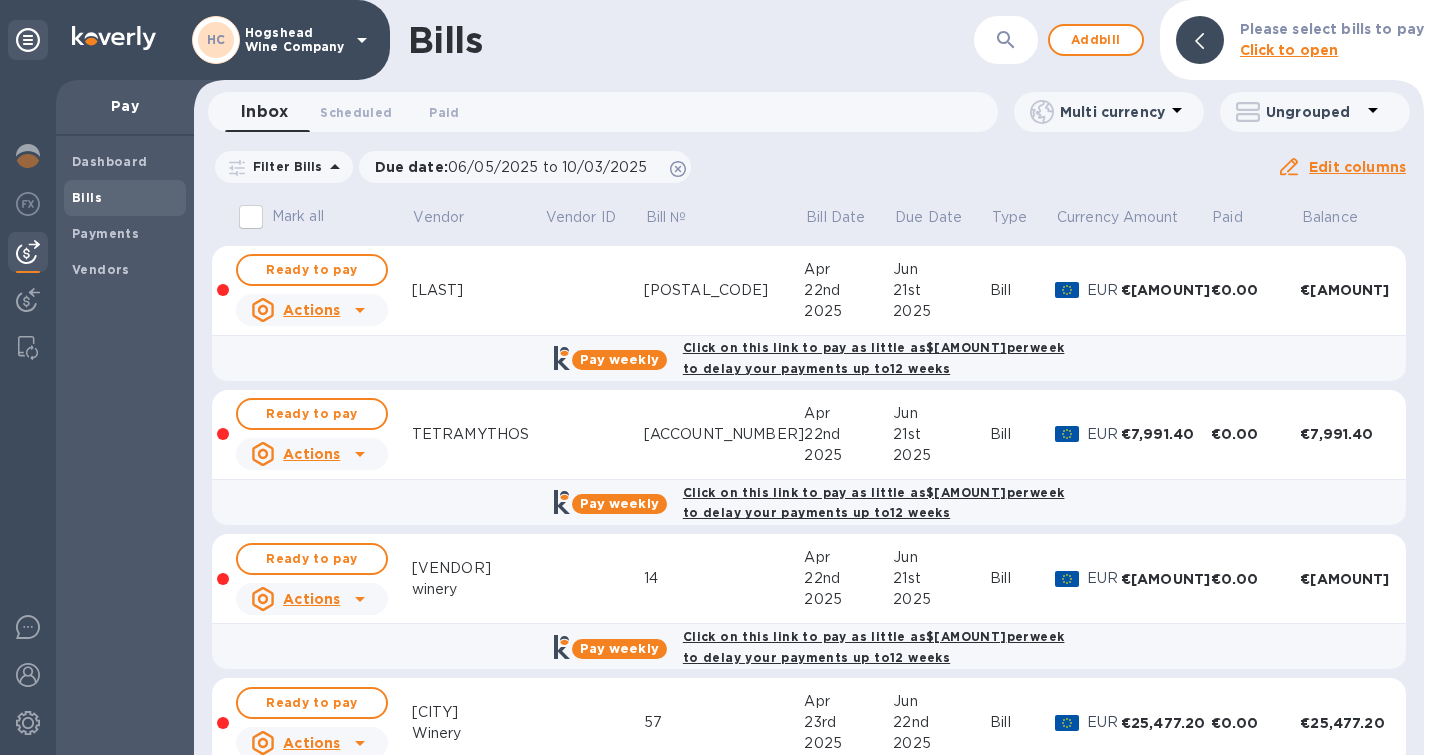 click on "Bills" at bounding box center (660, 40) 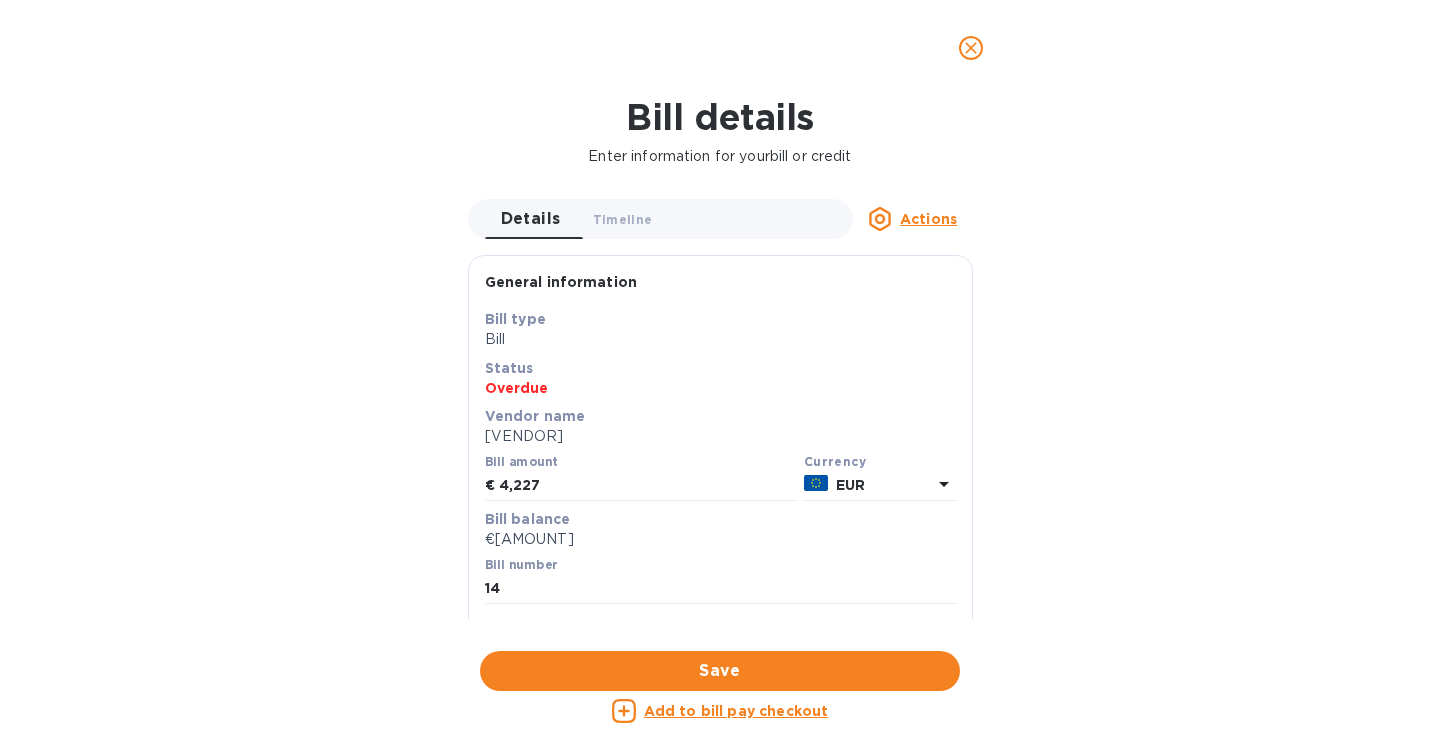 scroll, scrollTop: 999568, scrollLeft: 999205, axis: both 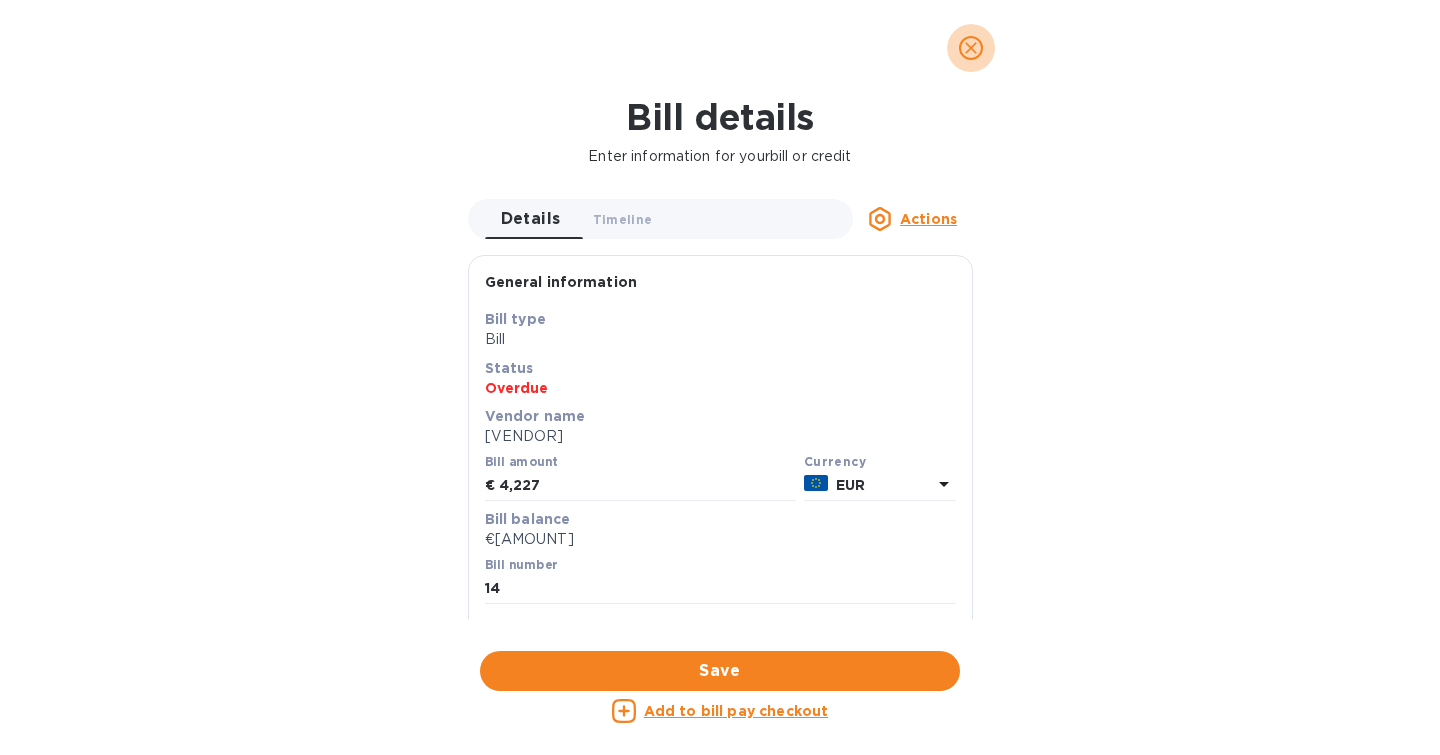 click 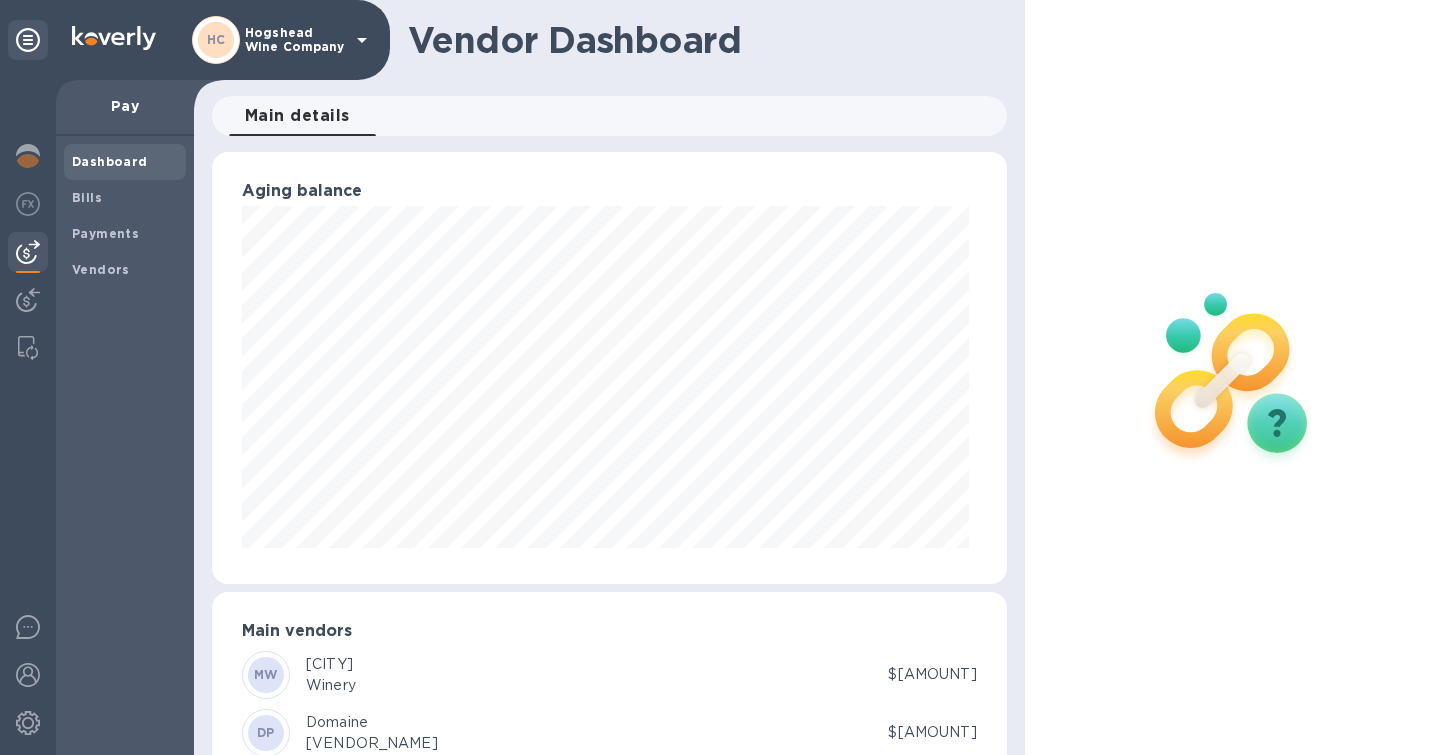 click at bounding box center [1232, 377] 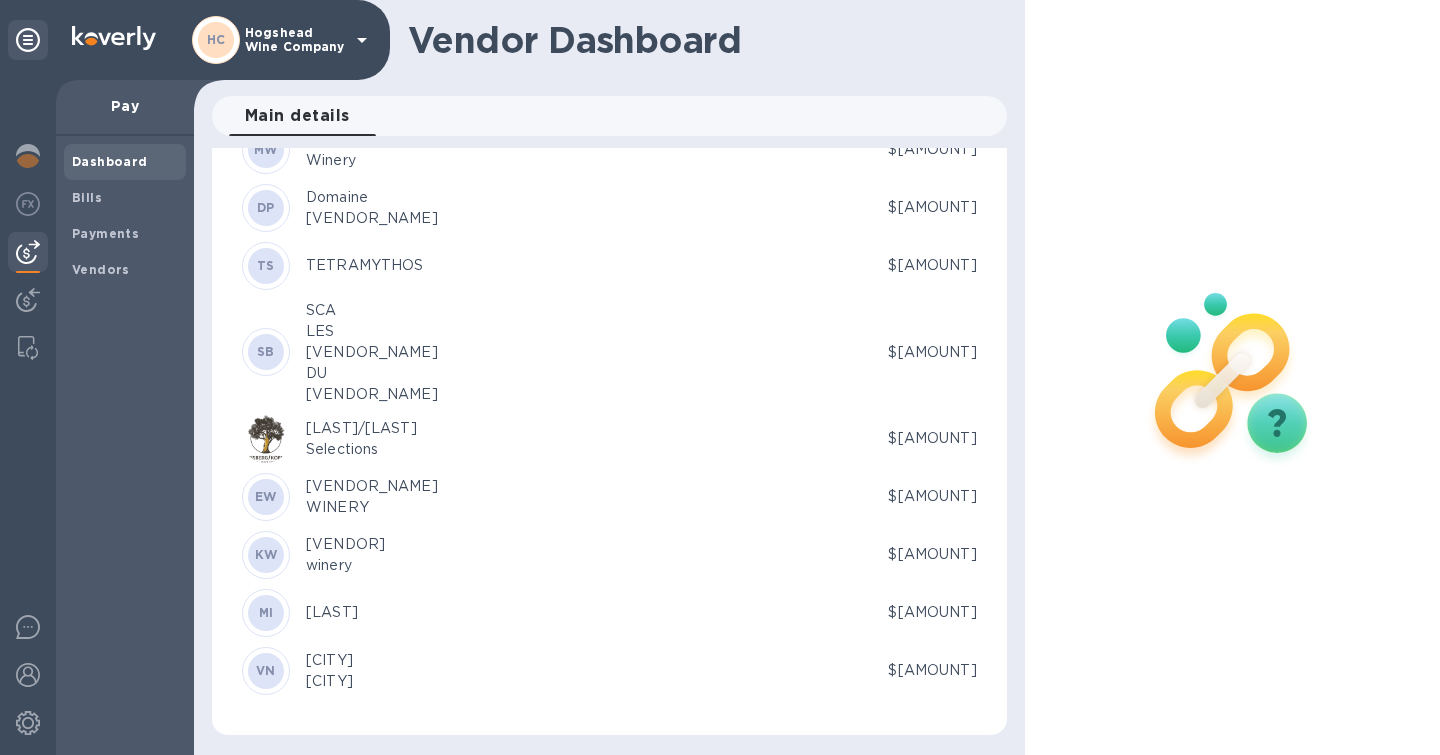 scroll, scrollTop: 524, scrollLeft: 0, axis: vertical 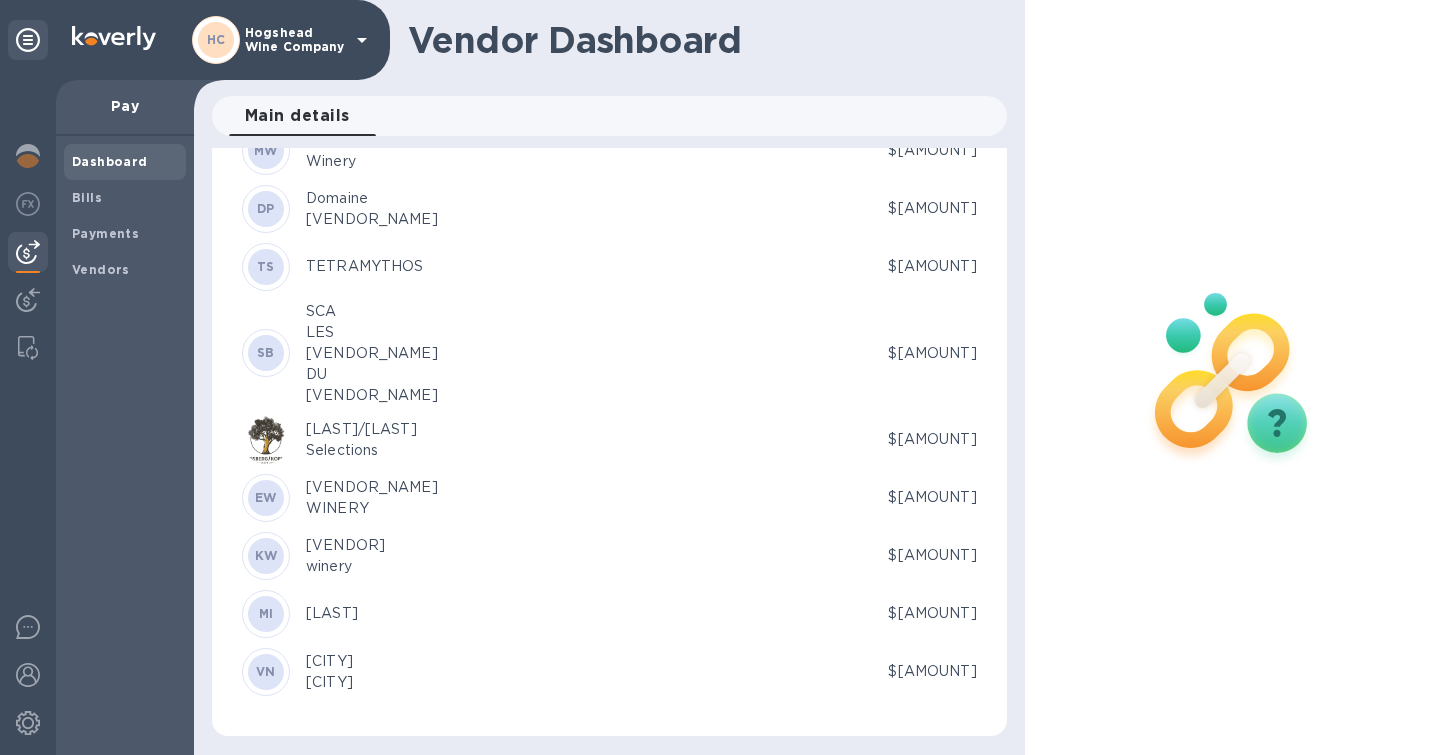 click on "VN" at bounding box center [274, 672] 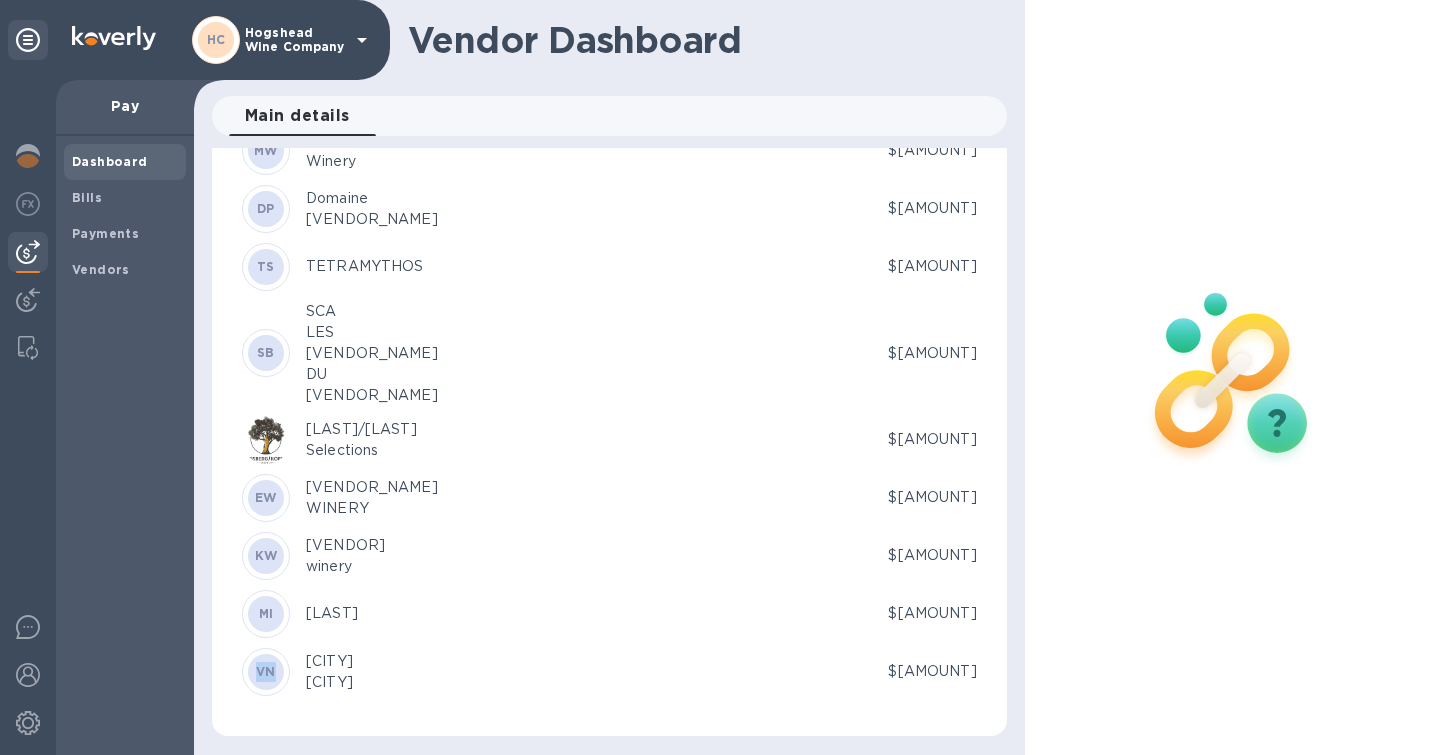 click on "VN" at bounding box center [266, 672] 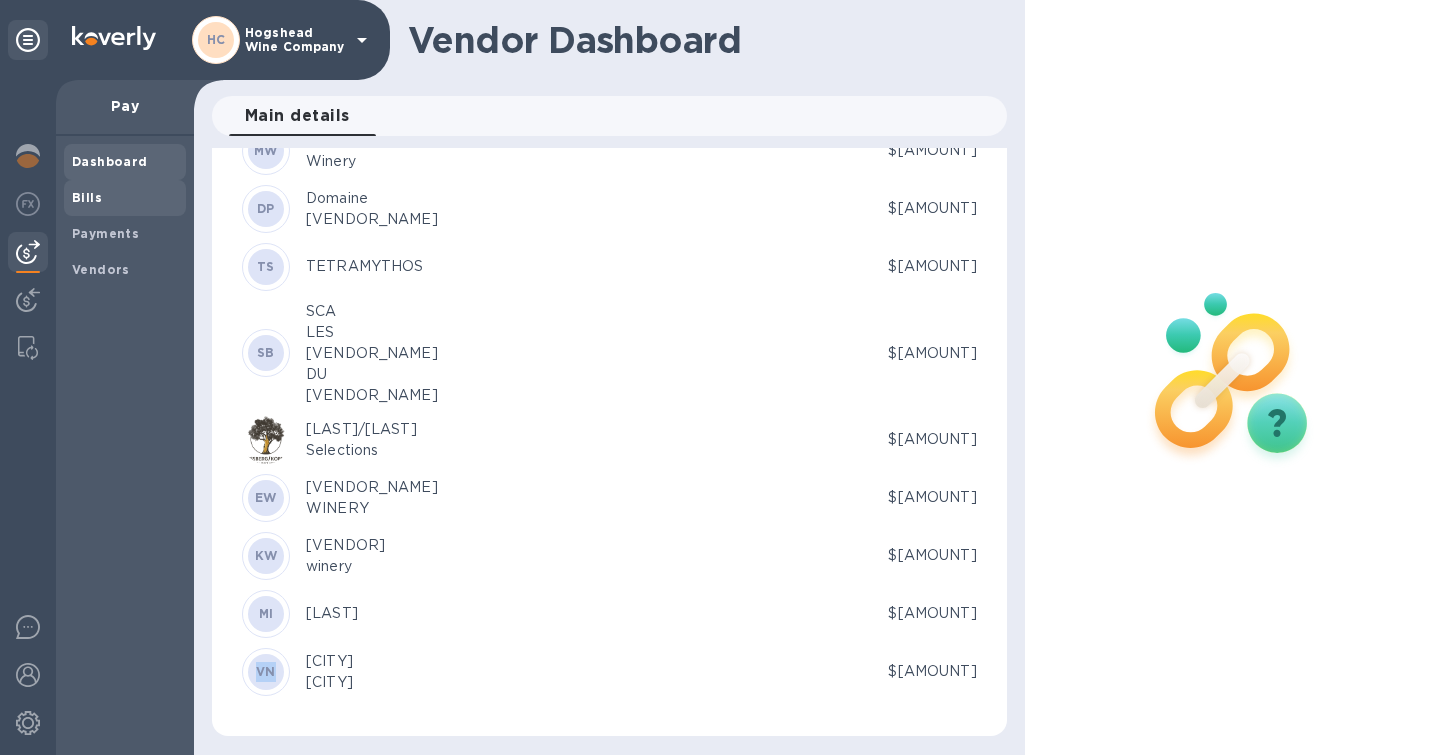 click on "Bills" at bounding box center [87, 197] 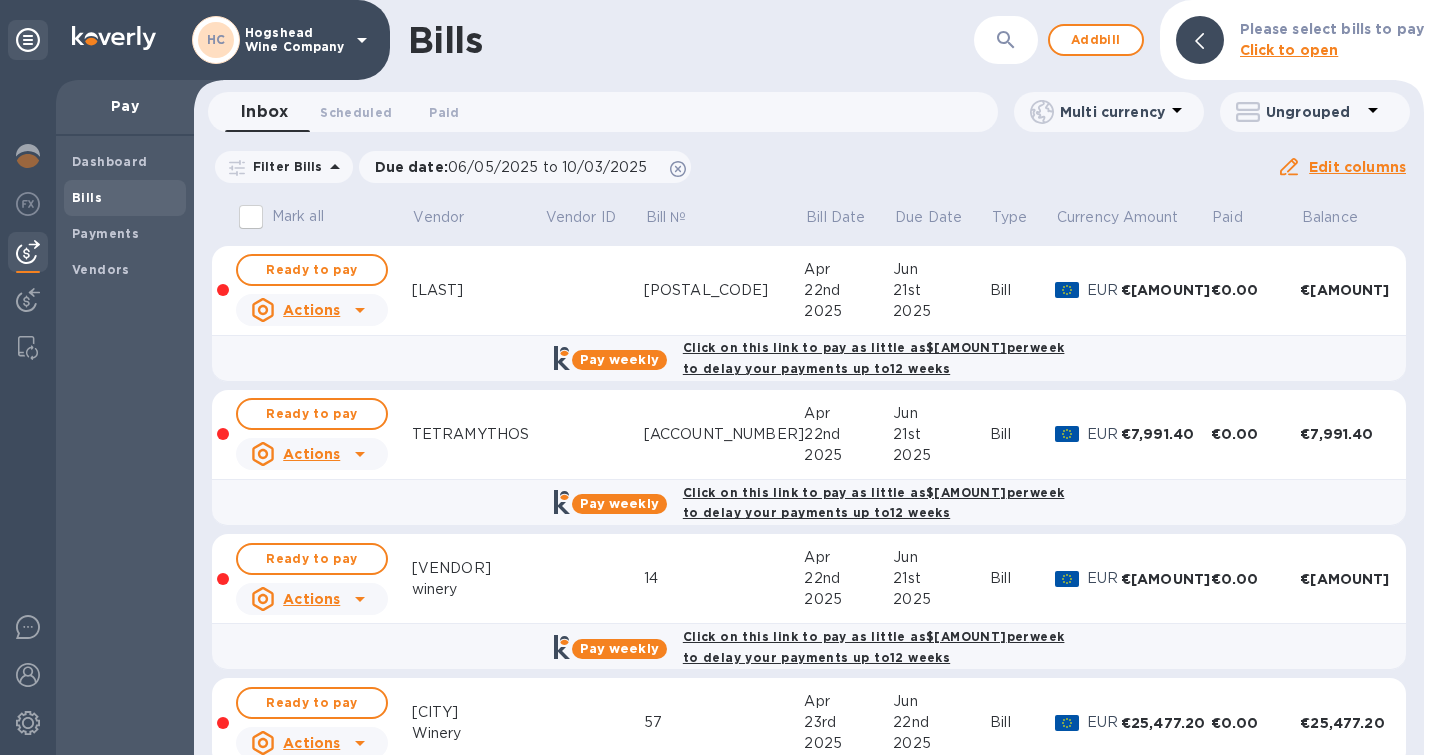 click on "Aging balance Main vendors MW [VENDOR] $[AMOUNT] DP [VENDOR] $[AMOUNT] TS [VENDOR] $[AMOUNT] SB [VENDOR] $[AMOUNT] [LAST]/[LAST] Selections $[AMOUNT] EW [VENDOR] $[AMOUNT] KW [VENDOR] $[AMOUNT] MI [LAST] $[AMOUNT] VN [VENDOR] $[AMOUNT]" at bounding box center [744, 167] 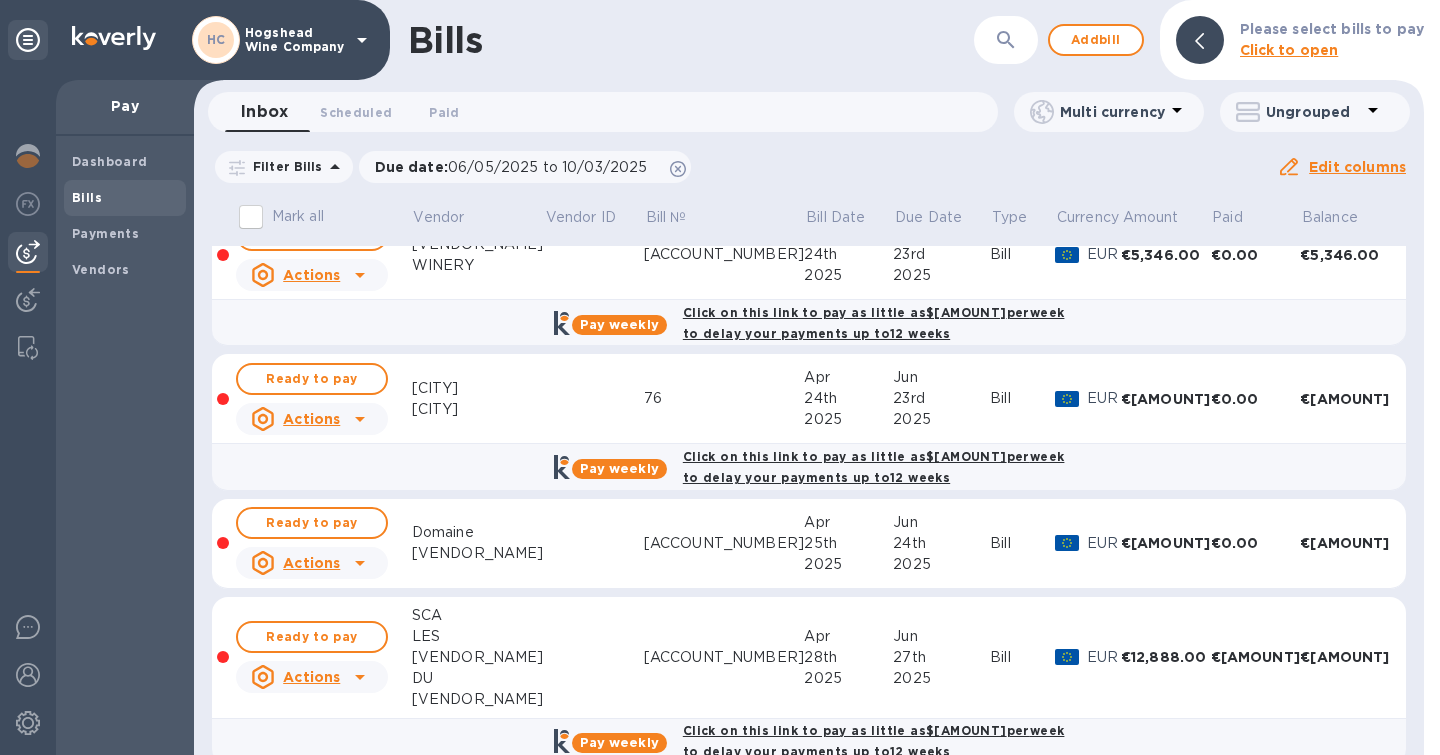 scroll, scrollTop: 568, scrollLeft: 0, axis: vertical 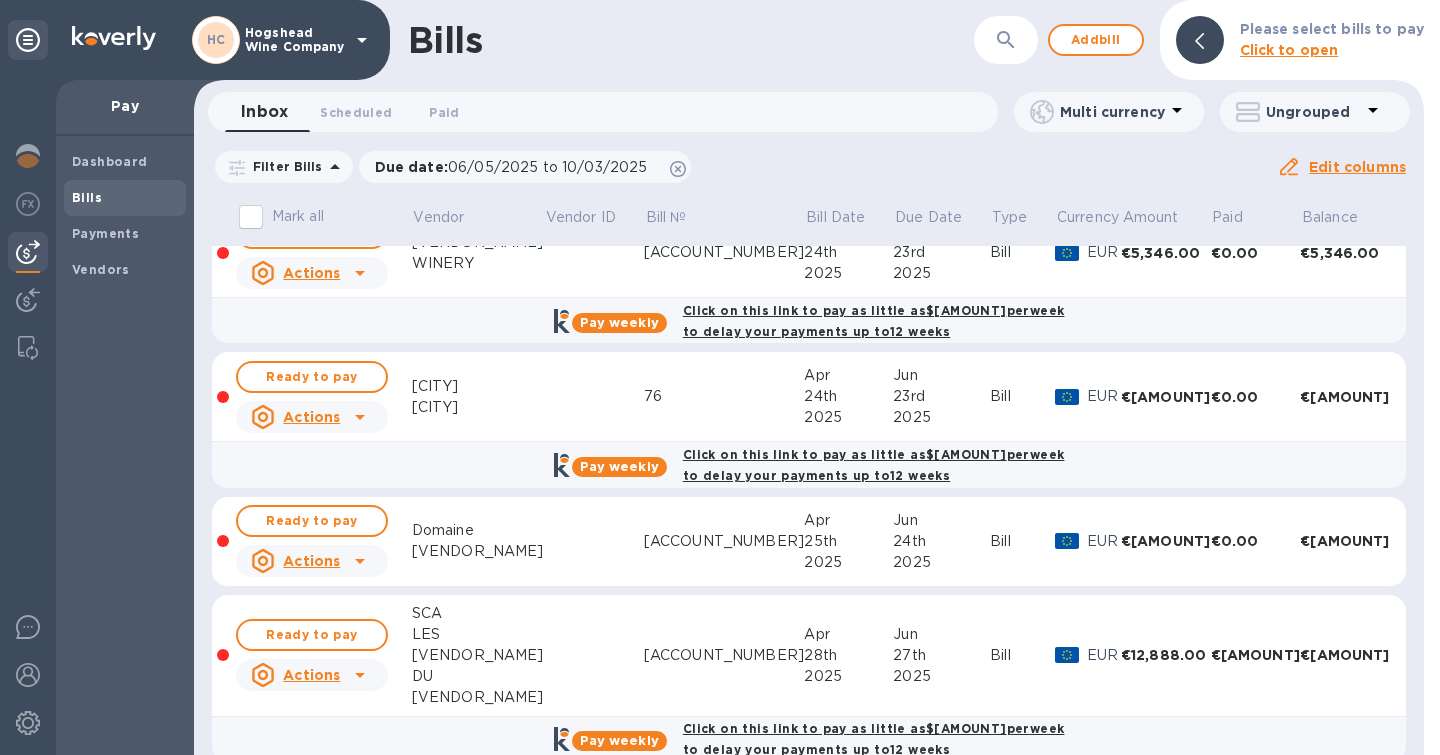 click on "Actions" at bounding box center (311, 417) 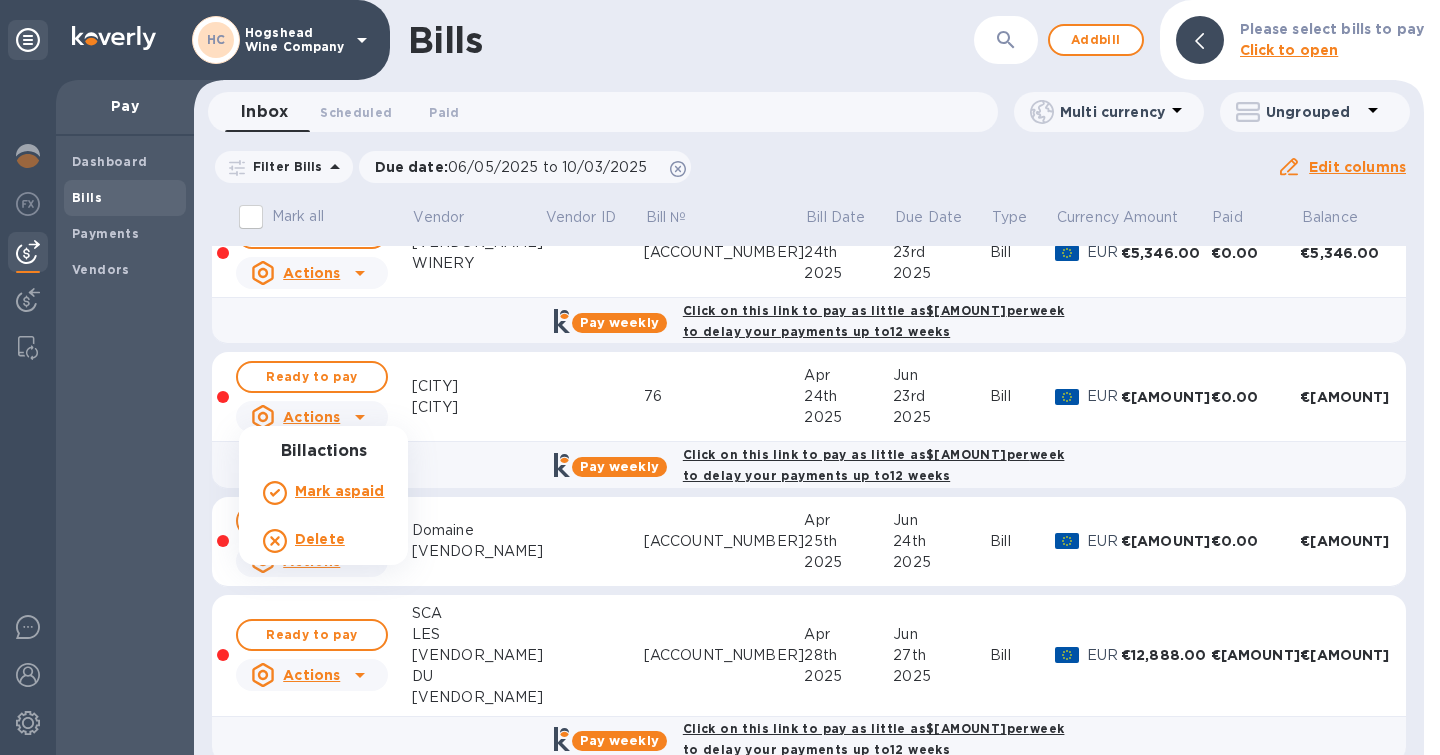 click at bounding box center (720, 377) 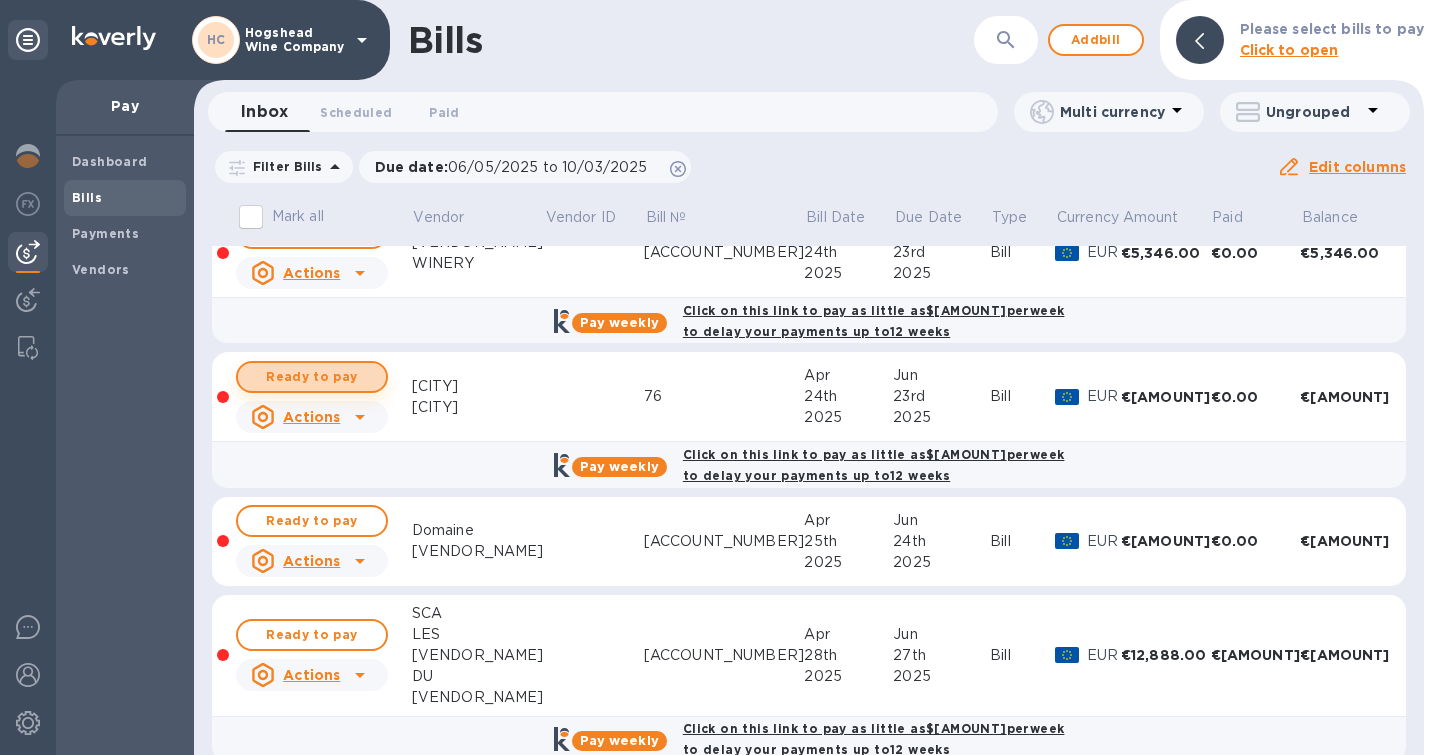 click on "Ready to pay" at bounding box center [312, 377] 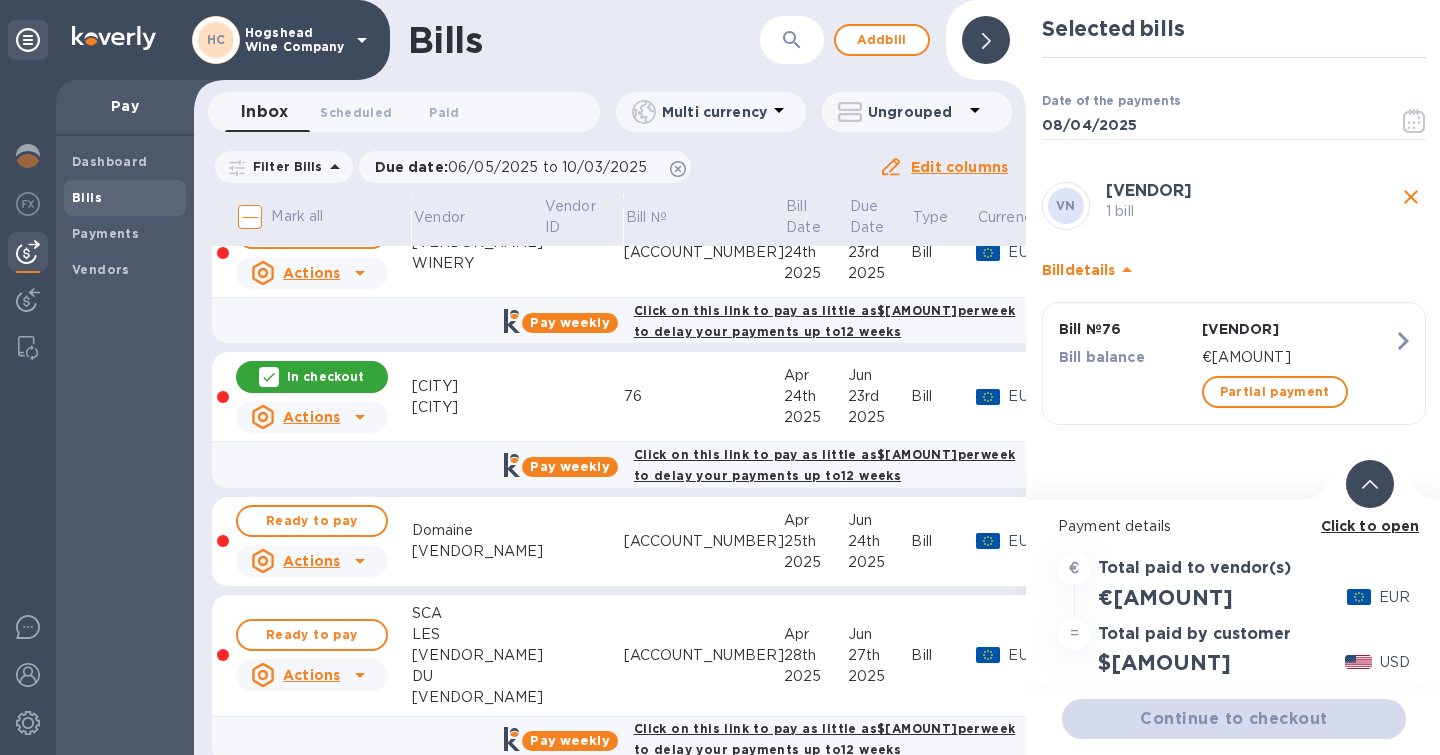click on "Continue to checkout" at bounding box center [1234, 719] 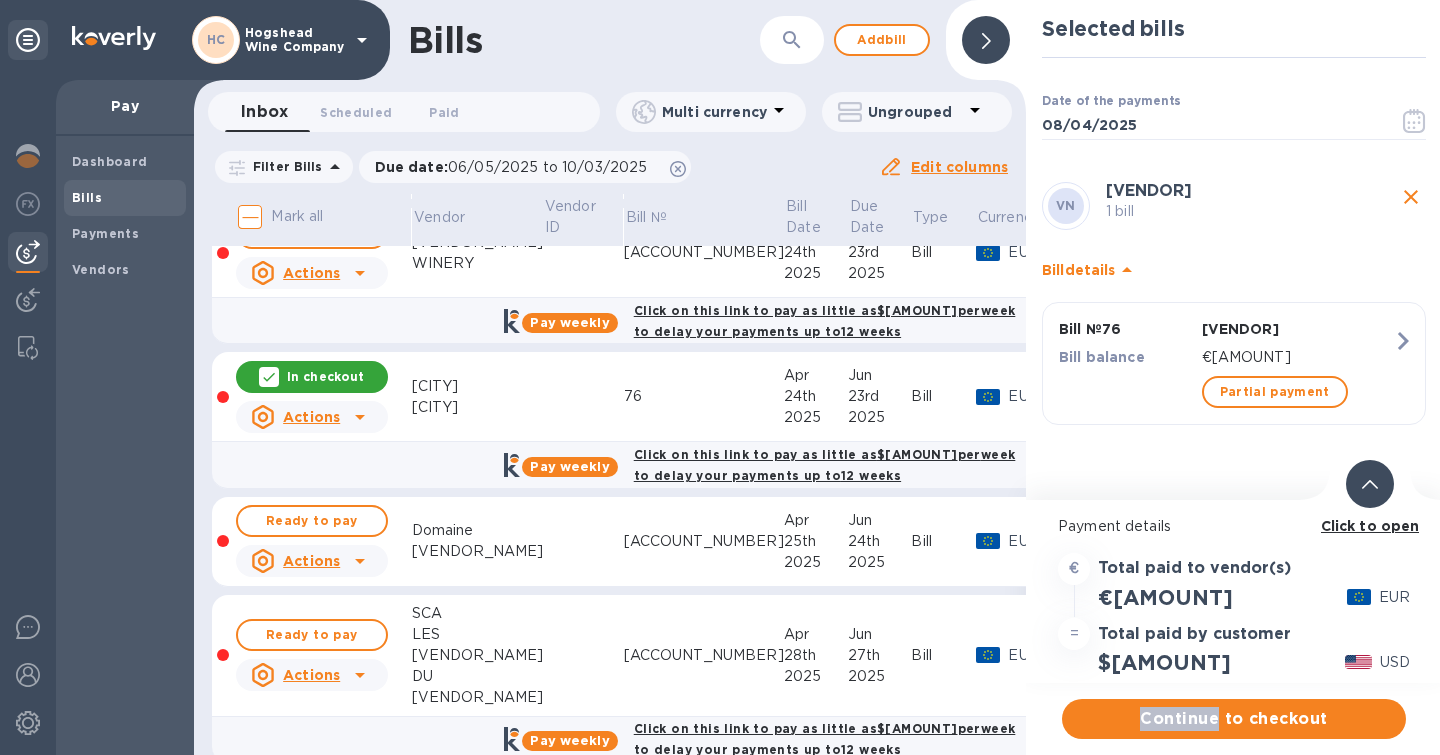 click on "Continue to checkout" at bounding box center [1234, 719] 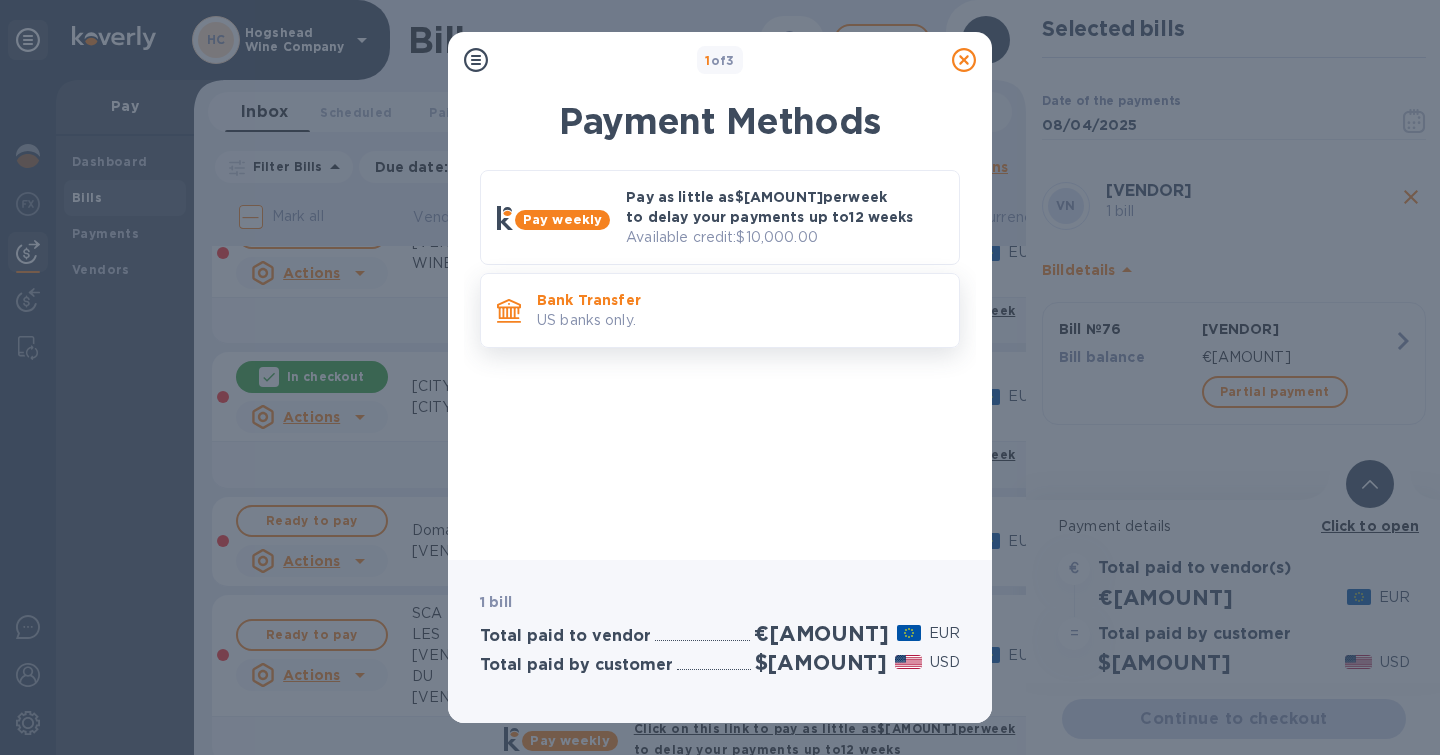 click on "US banks only." at bounding box center (740, 320) 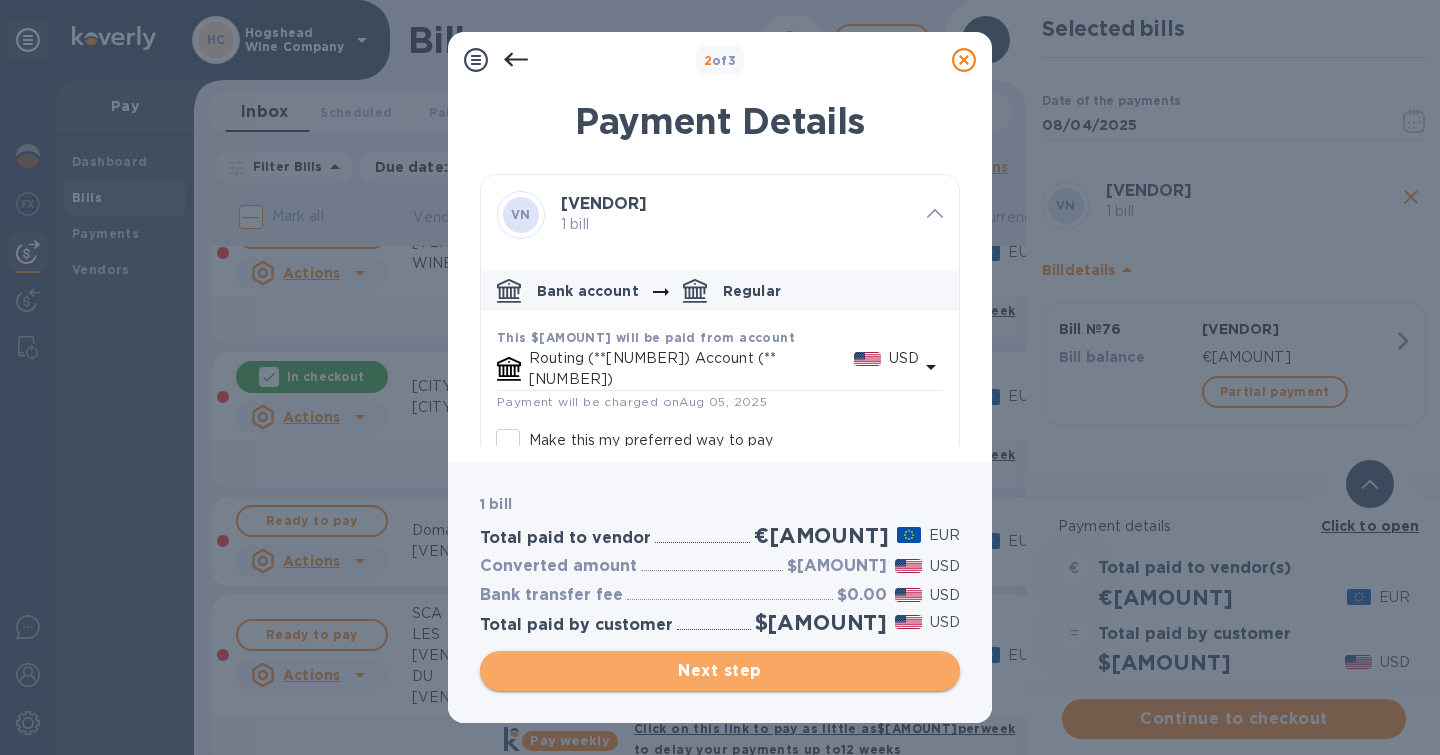 click on "Next step" at bounding box center [720, 671] 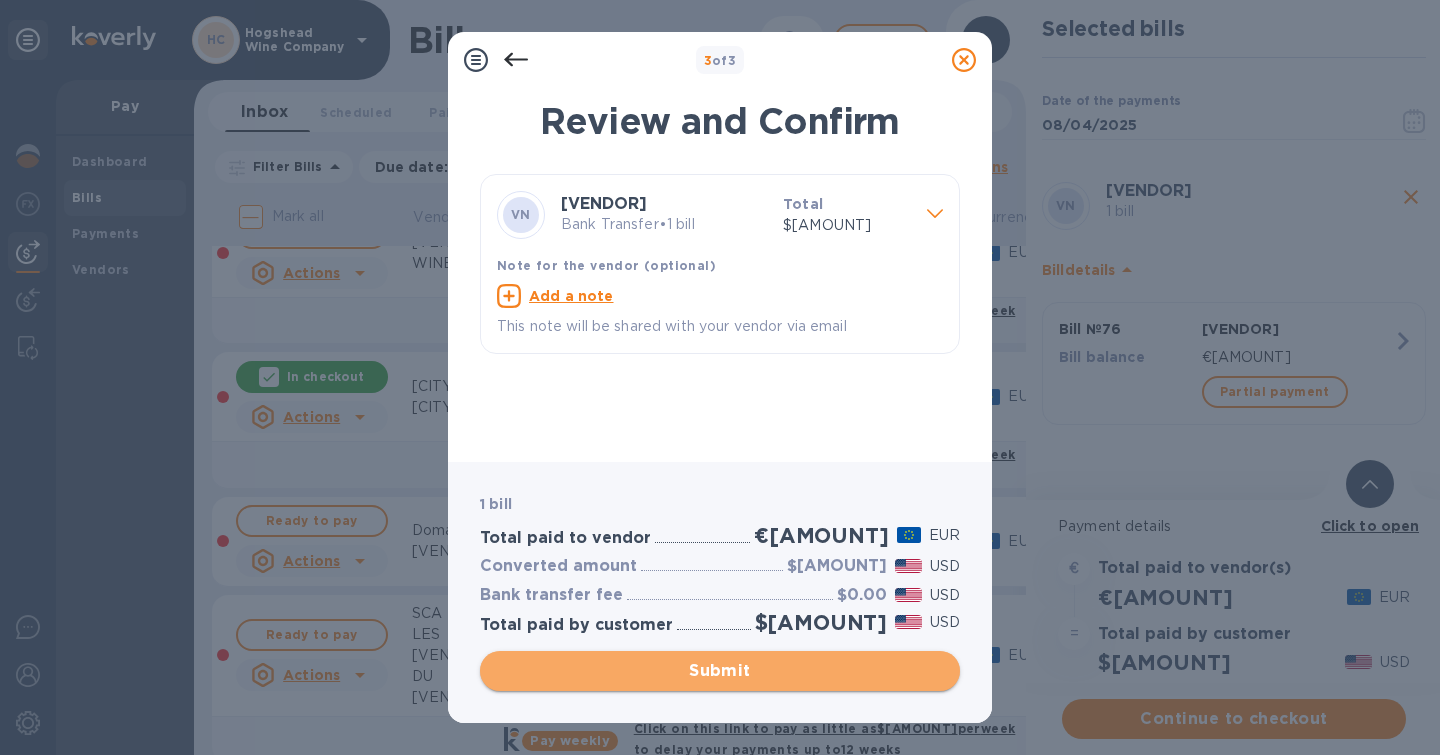 click on "Submit" at bounding box center [720, 671] 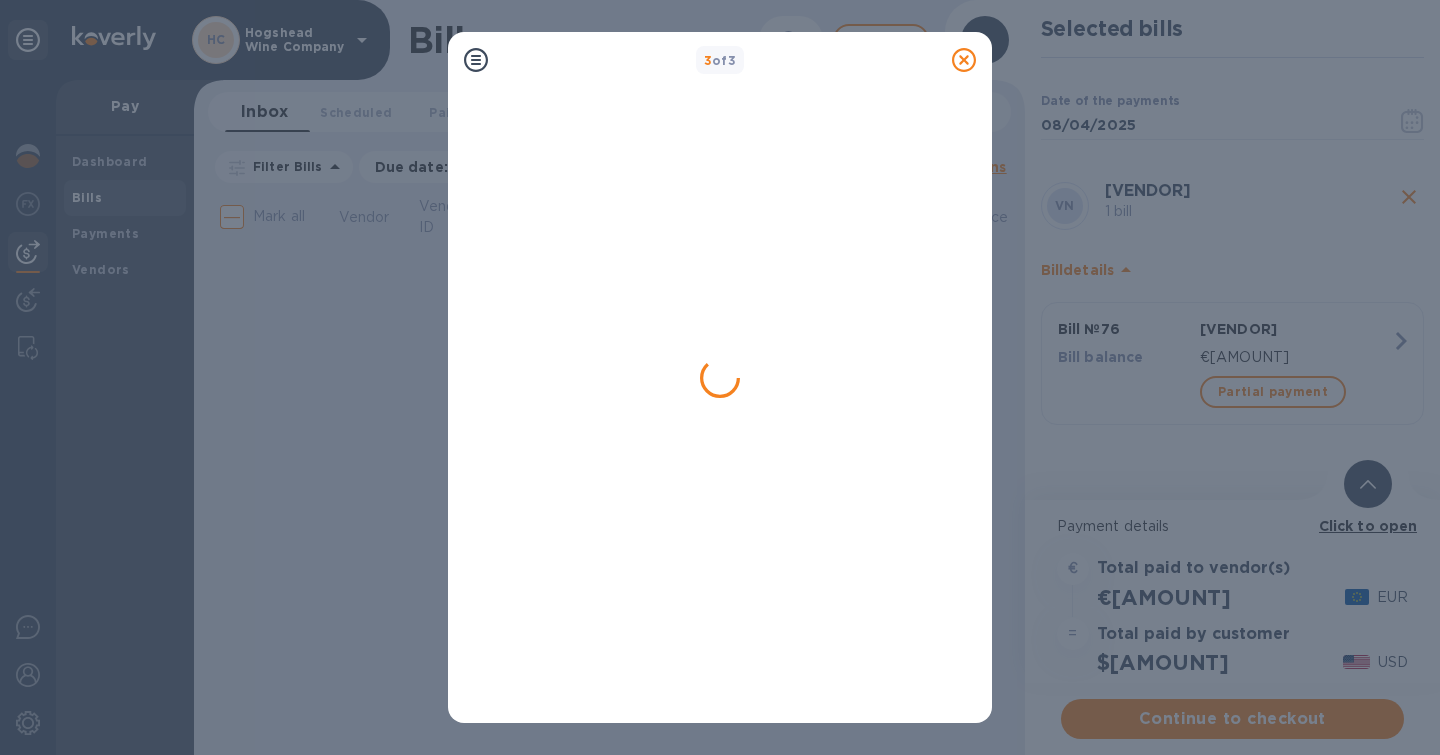 scroll, scrollTop: 0, scrollLeft: 0, axis: both 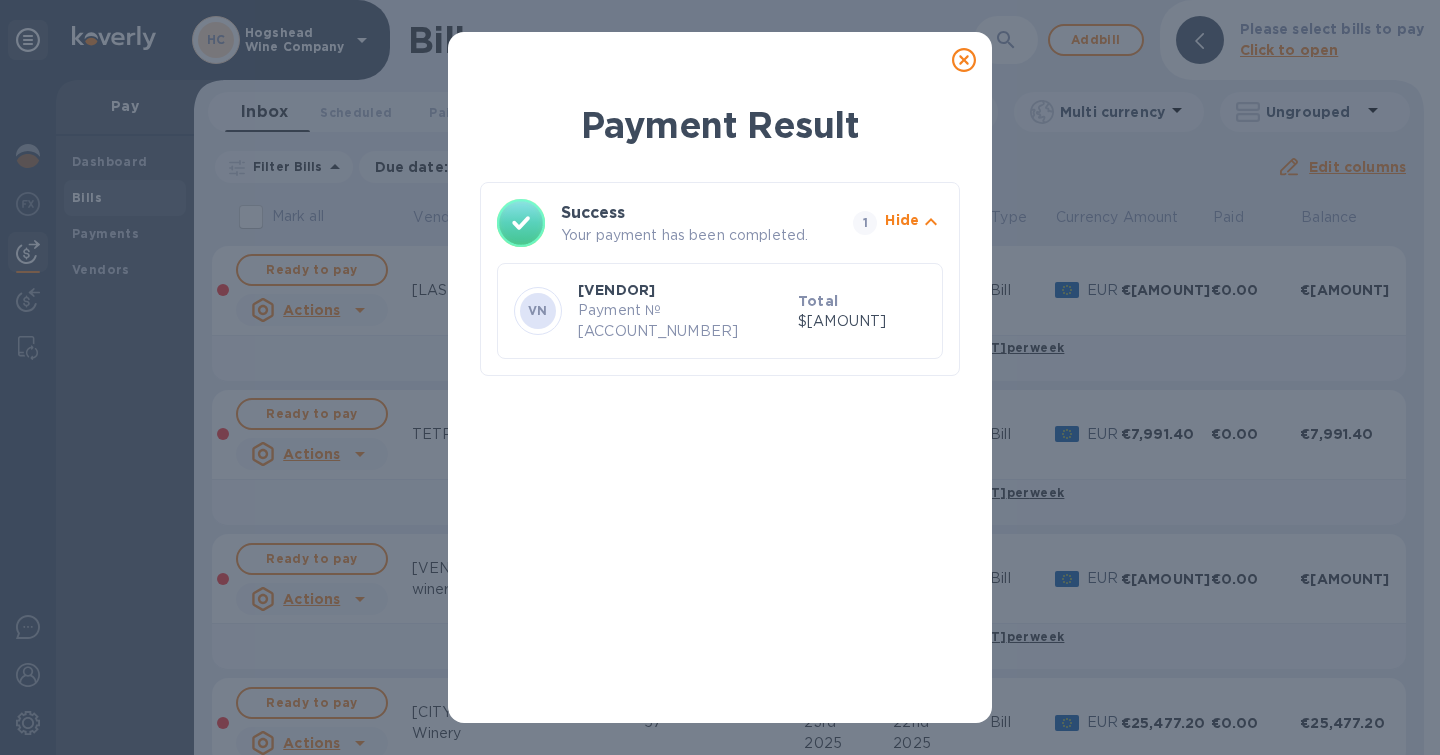 click 